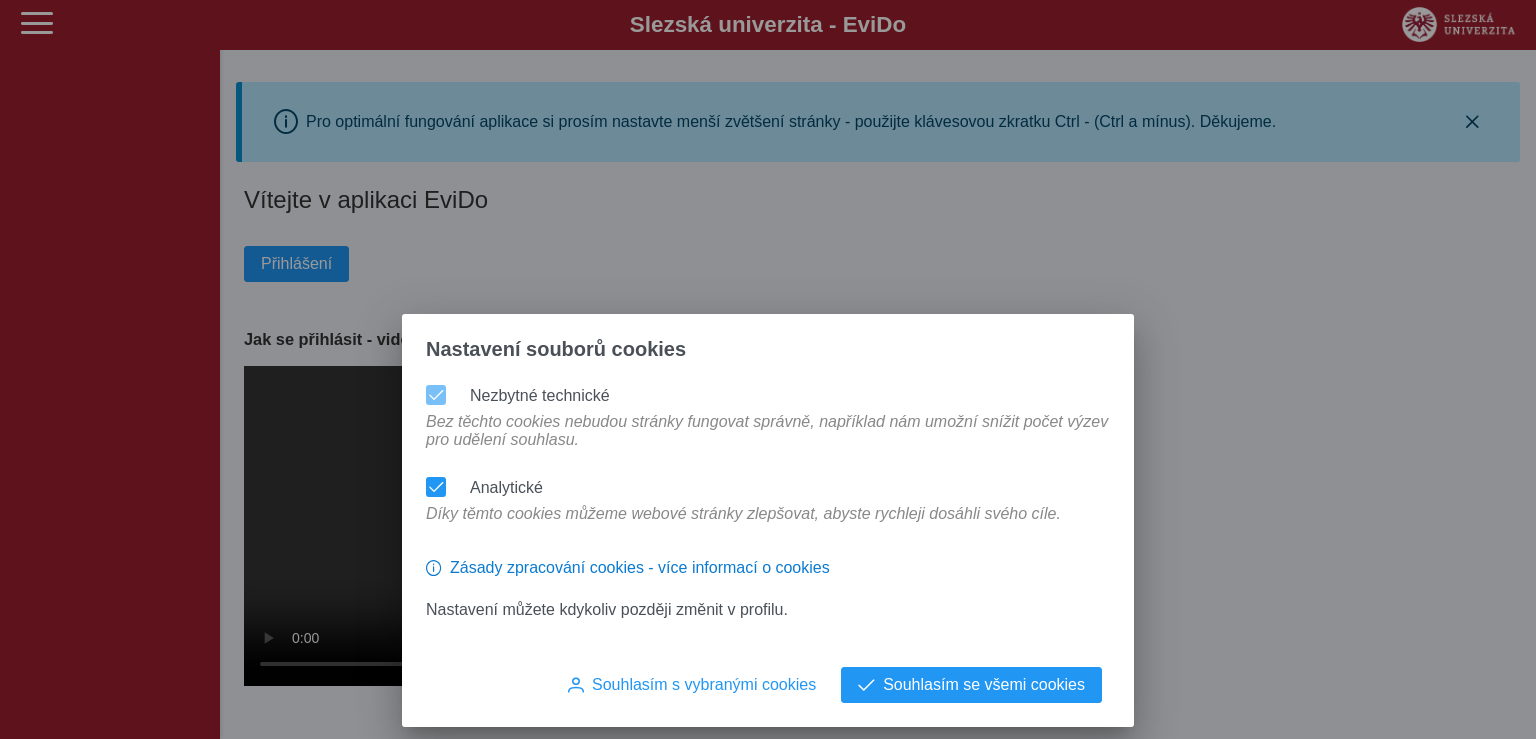 scroll, scrollTop: 0, scrollLeft: 0, axis: both 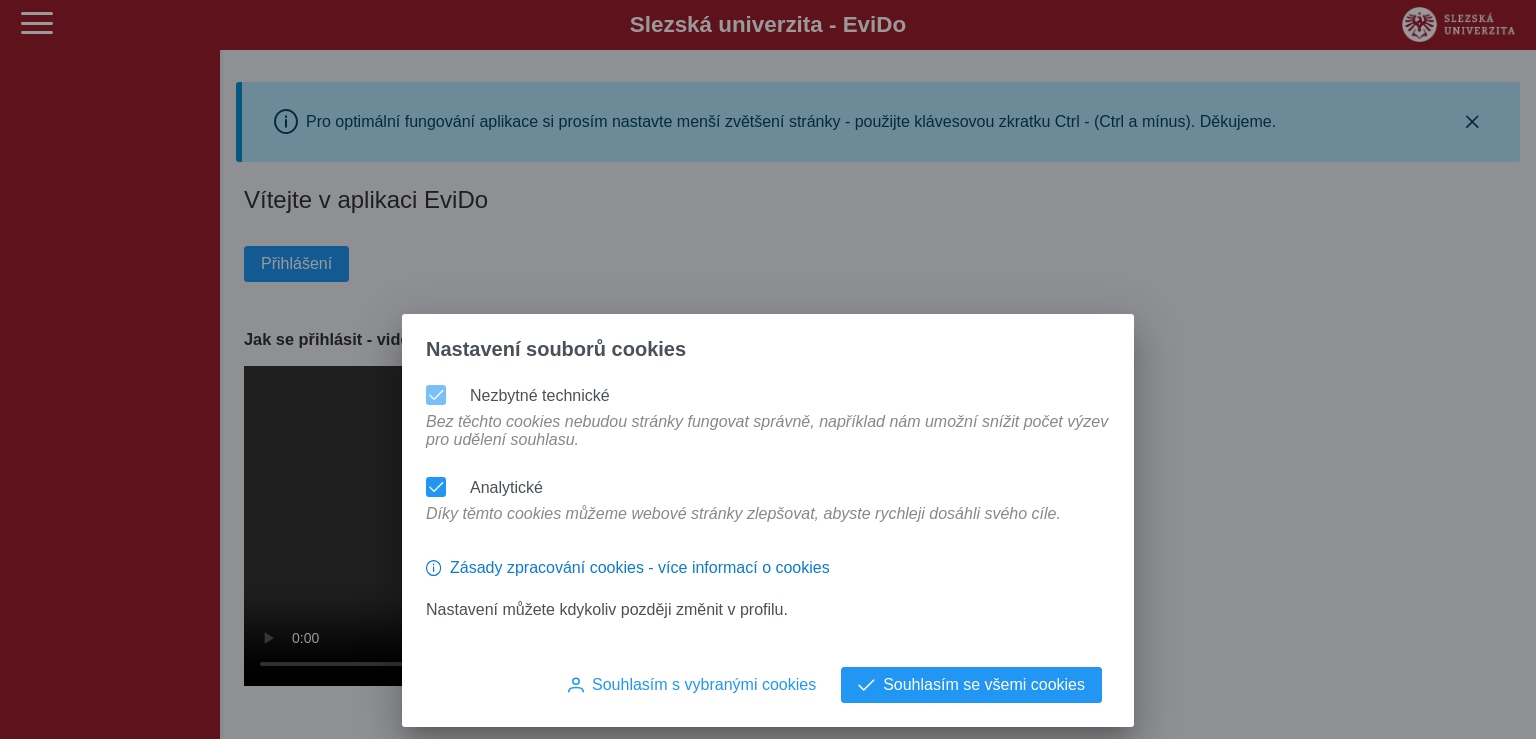 click at bounding box center (436, 395) 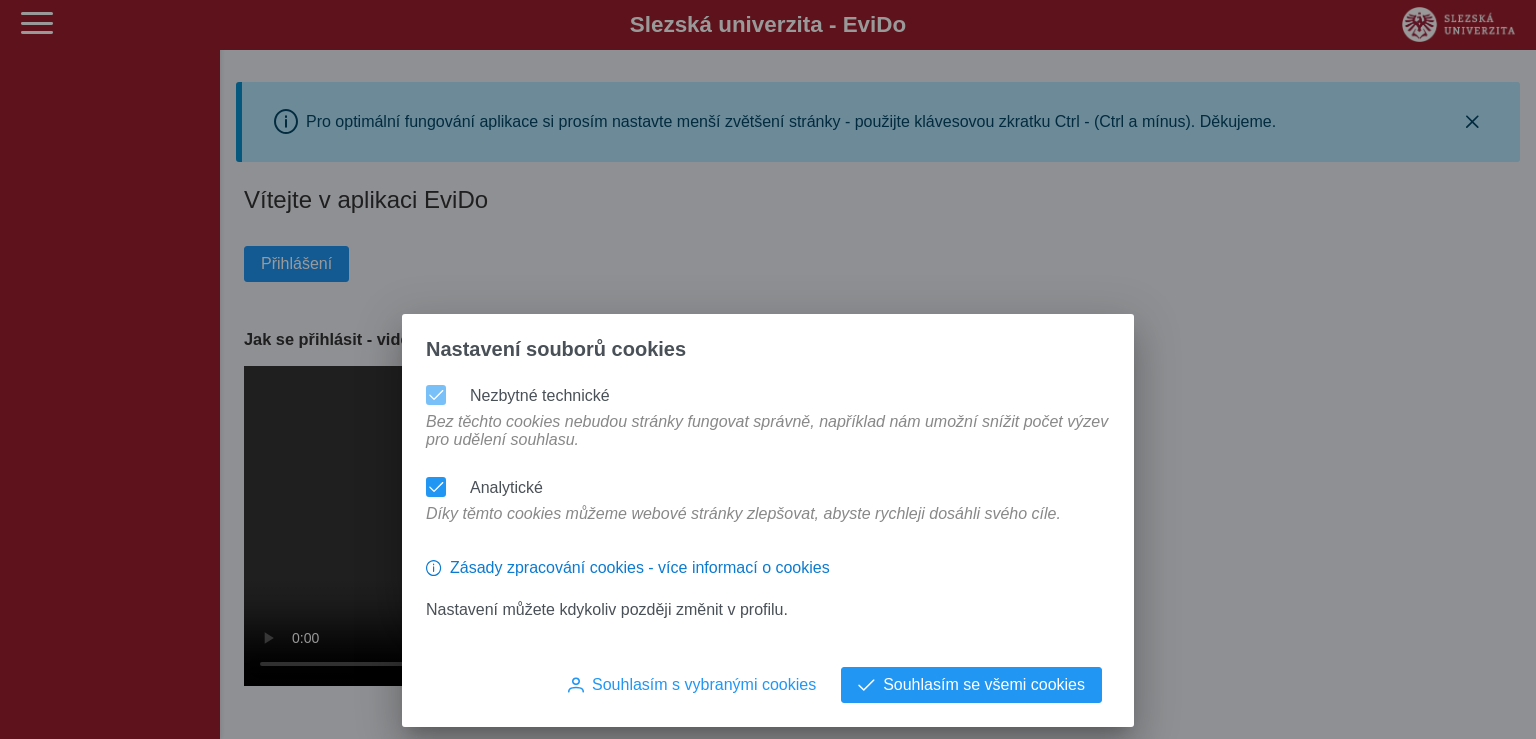 click at bounding box center [436, 395] 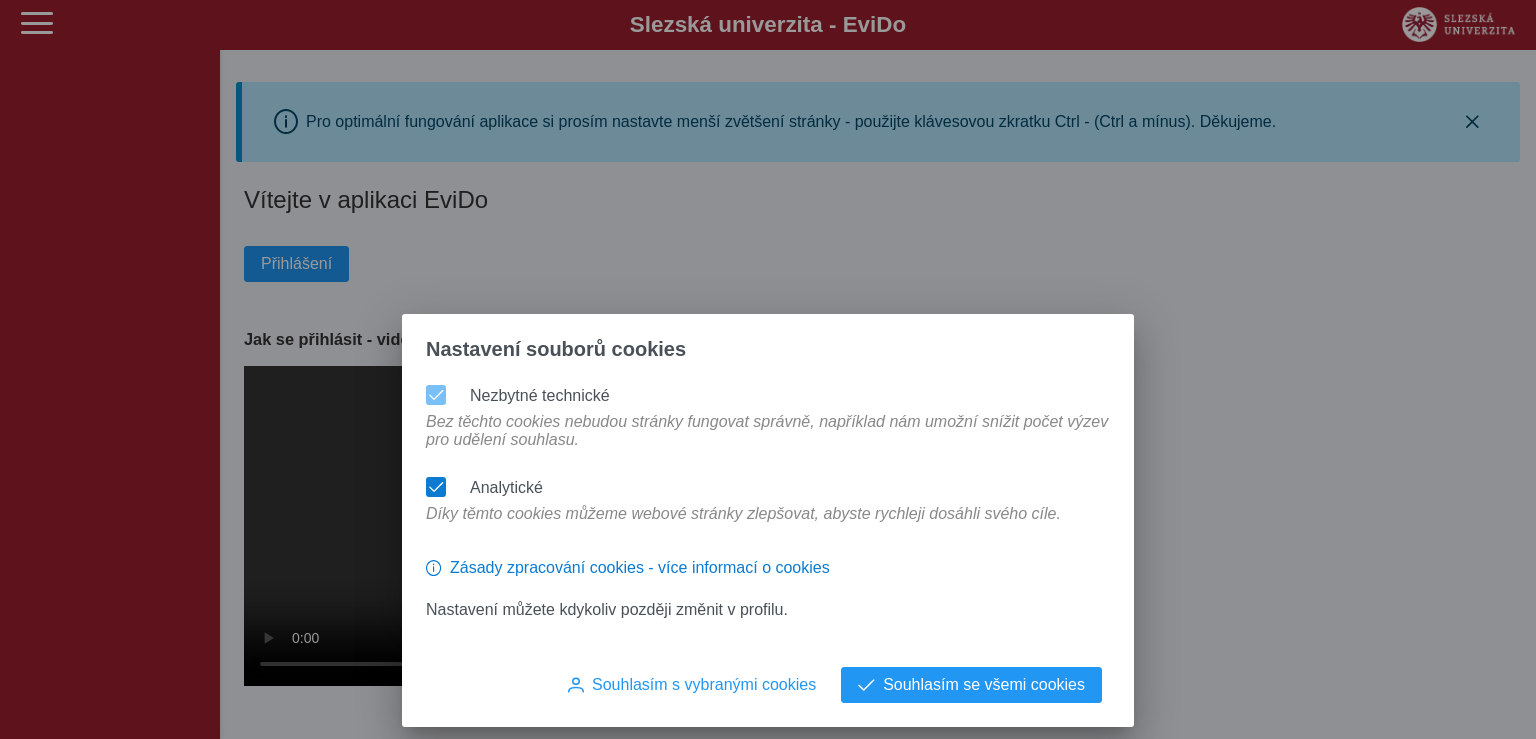 click at bounding box center (436, 487) 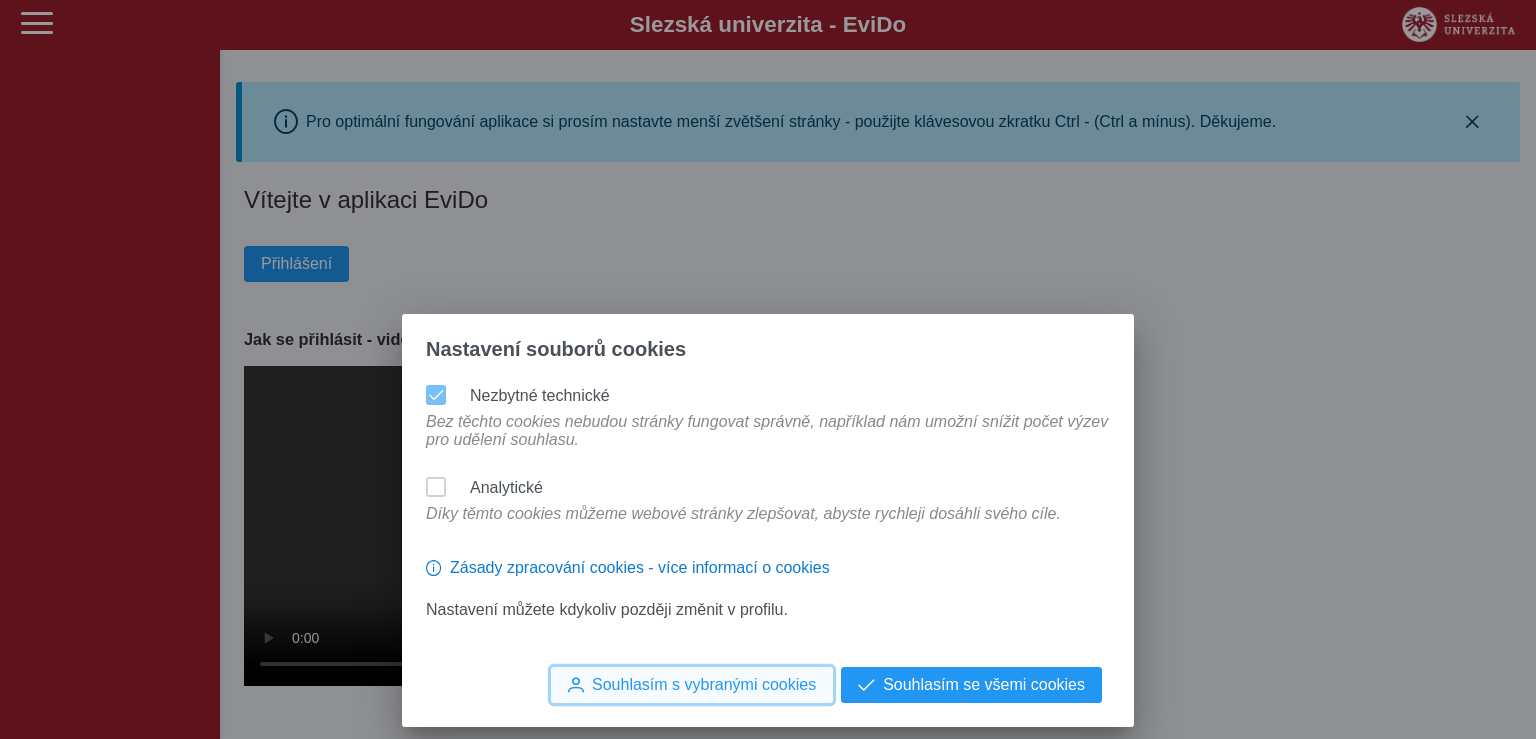 click on "Souhlasím s vybranými cookies" at bounding box center [692, 685] 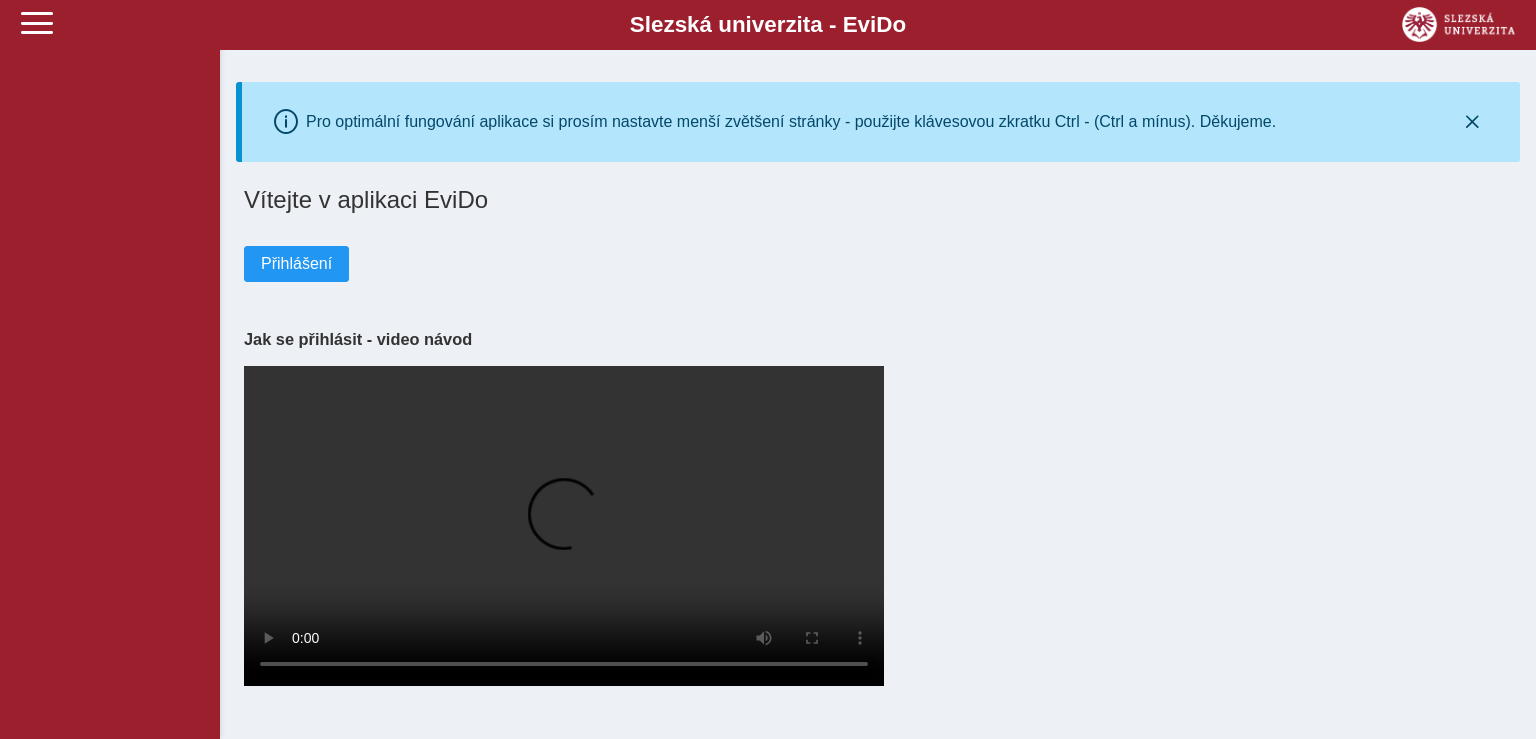 scroll, scrollTop: 0, scrollLeft: 0, axis: both 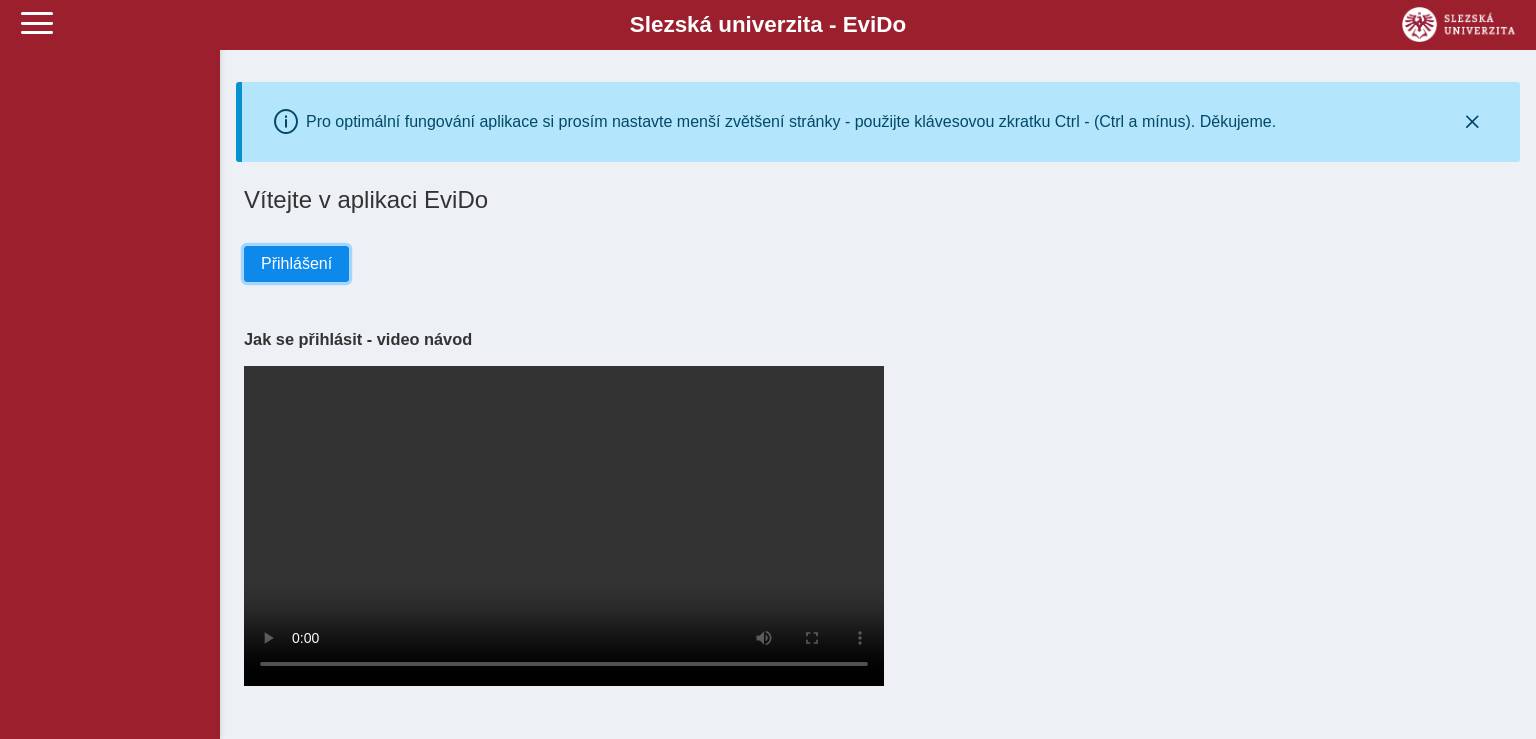 click on "Přihlášení" at bounding box center (296, 264) 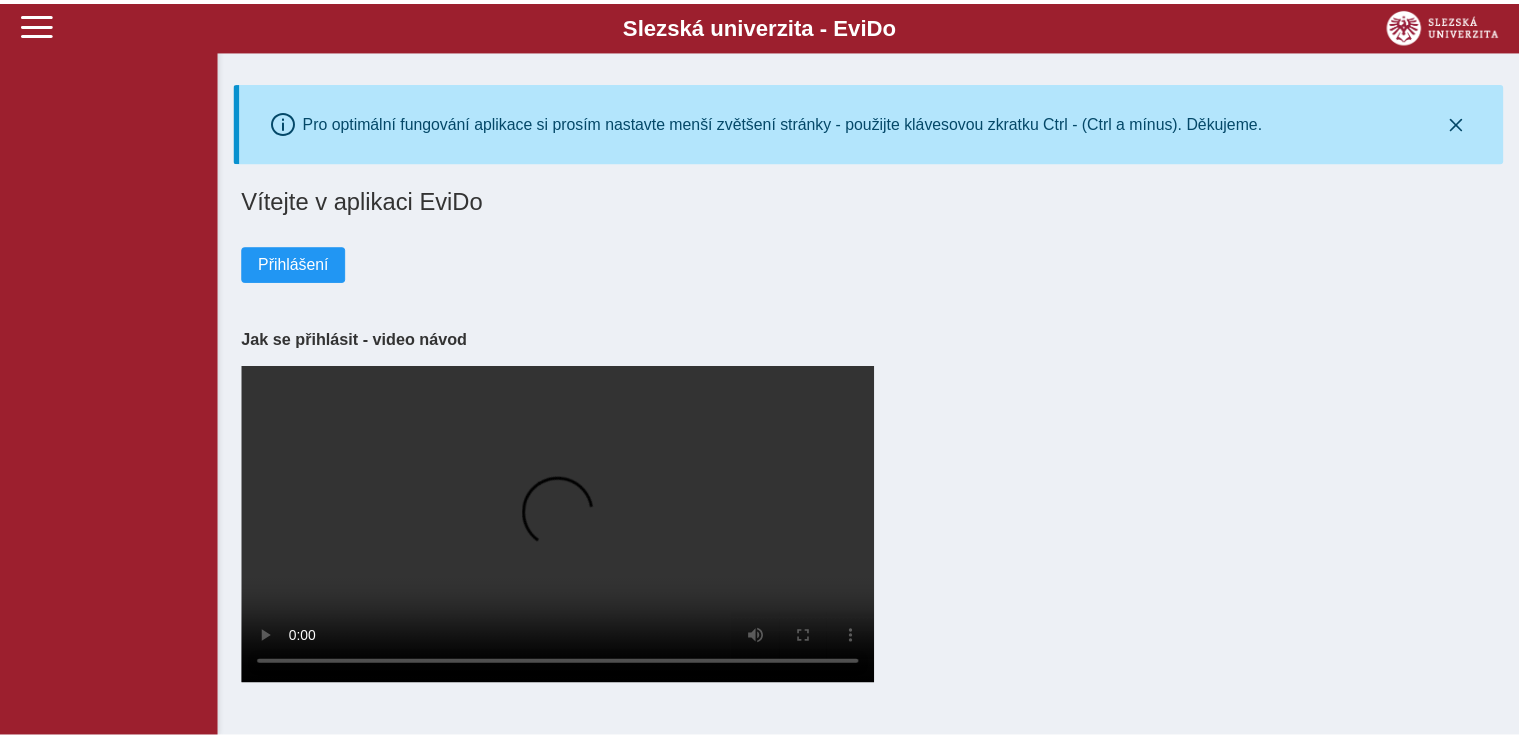 scroll, scrollTop: 0, scrollLeft: 0, axis: both 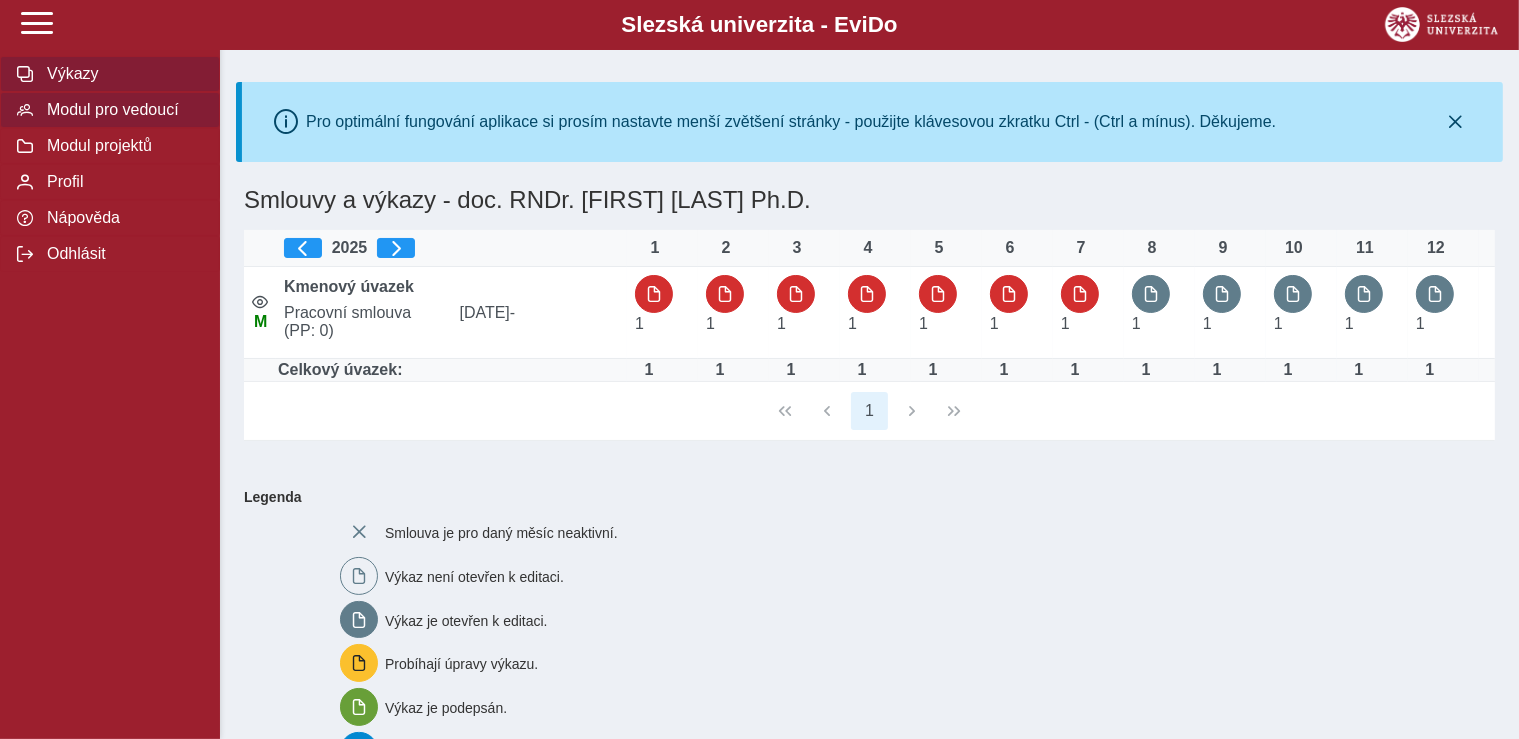 click on "Modul pro vedoucí" at bounding box center [122, 110] 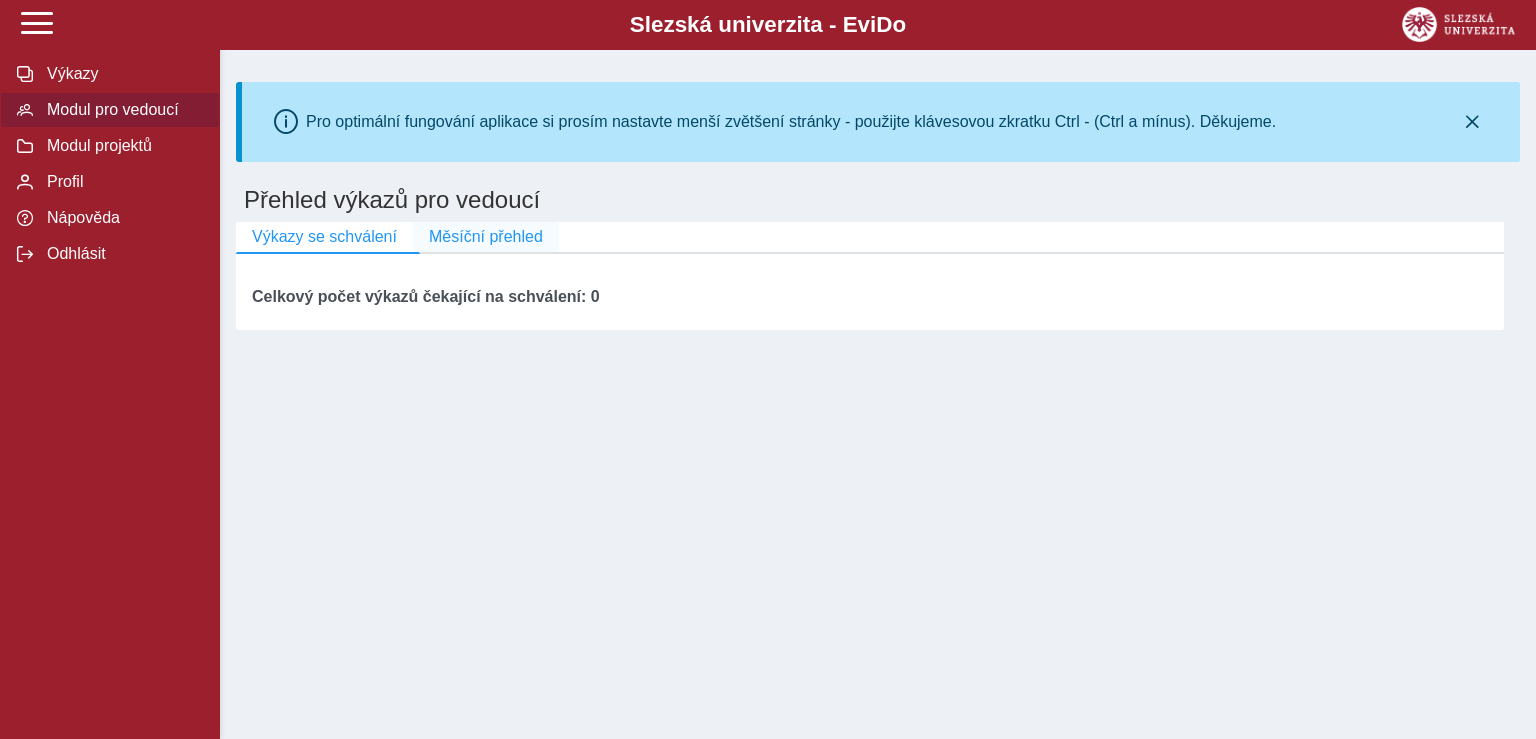 click on "Měsíční přehled" at bounding box center [486, 237] 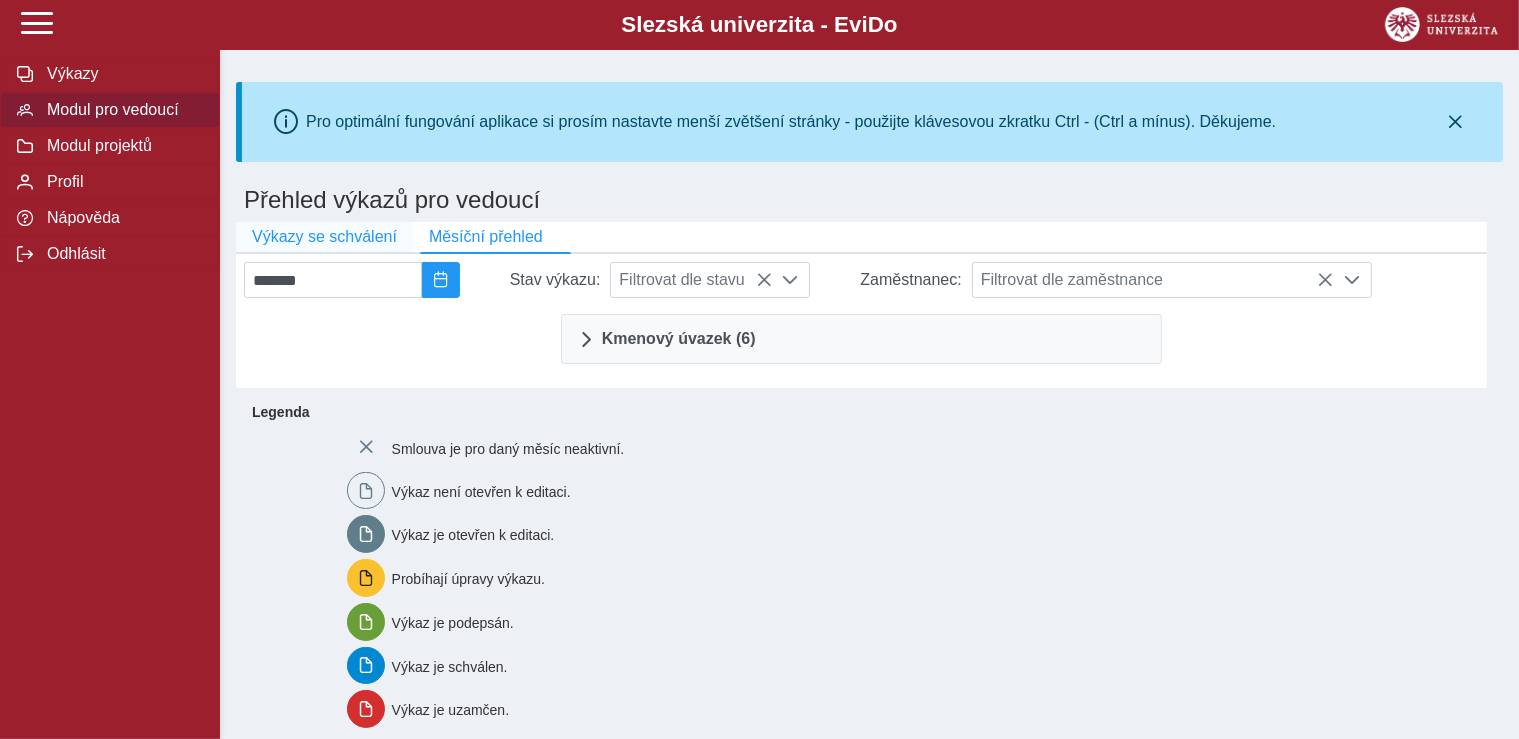 click on "Výkazy se schválení" at bounding box center (324, 237) 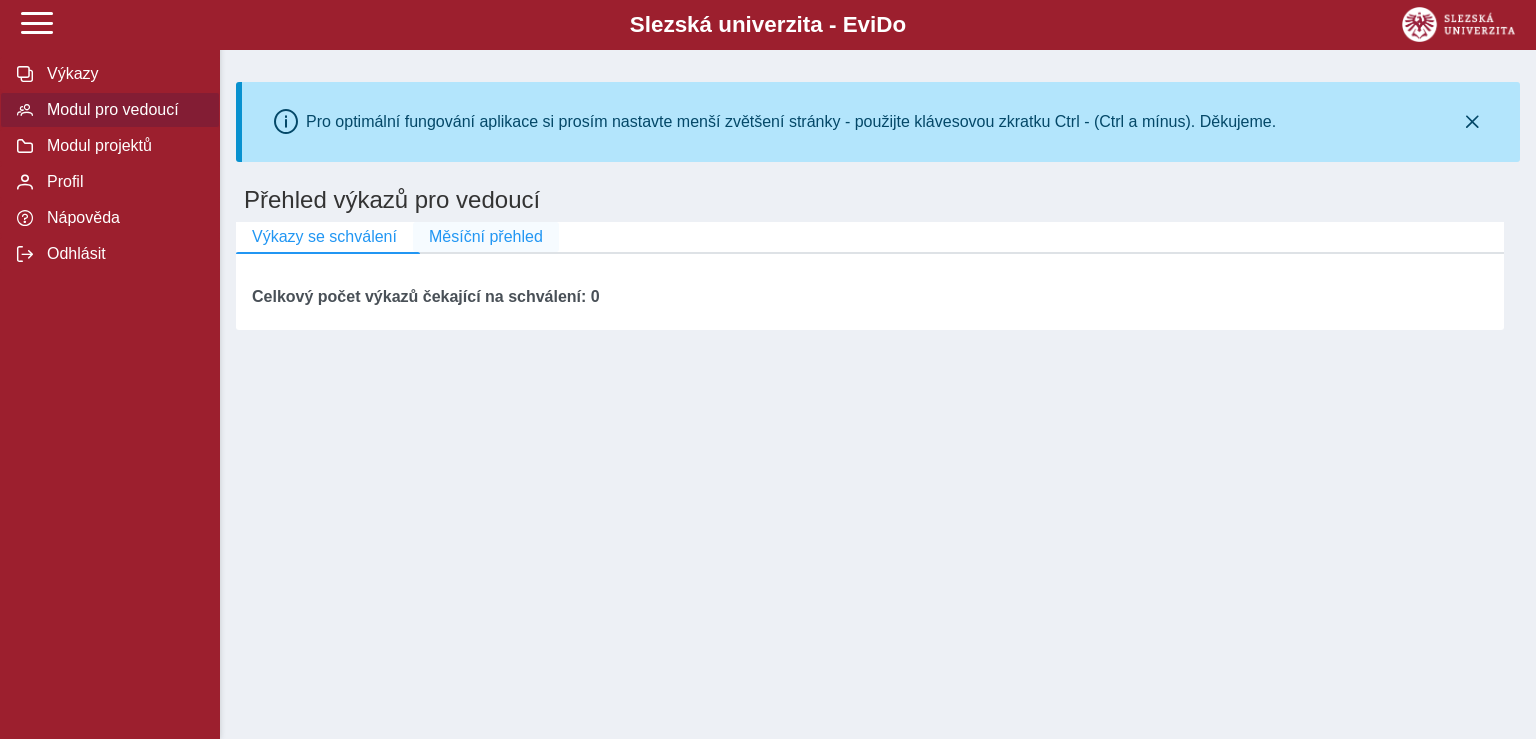 click on "Měsíční přehled" at bounding box center (486, 237) 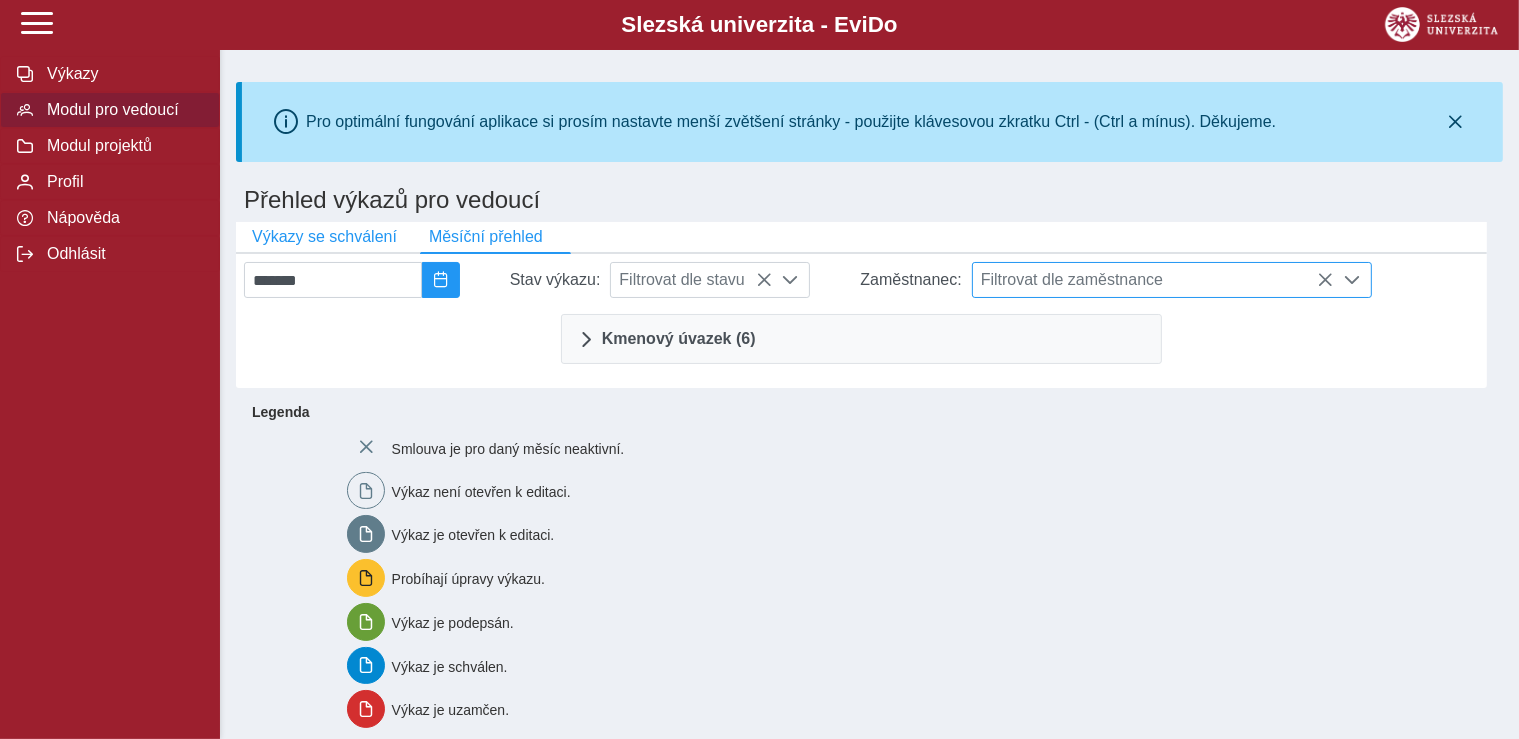 click on "Filtrovat dle zaměstnance" at bounding box center [1153, 280] 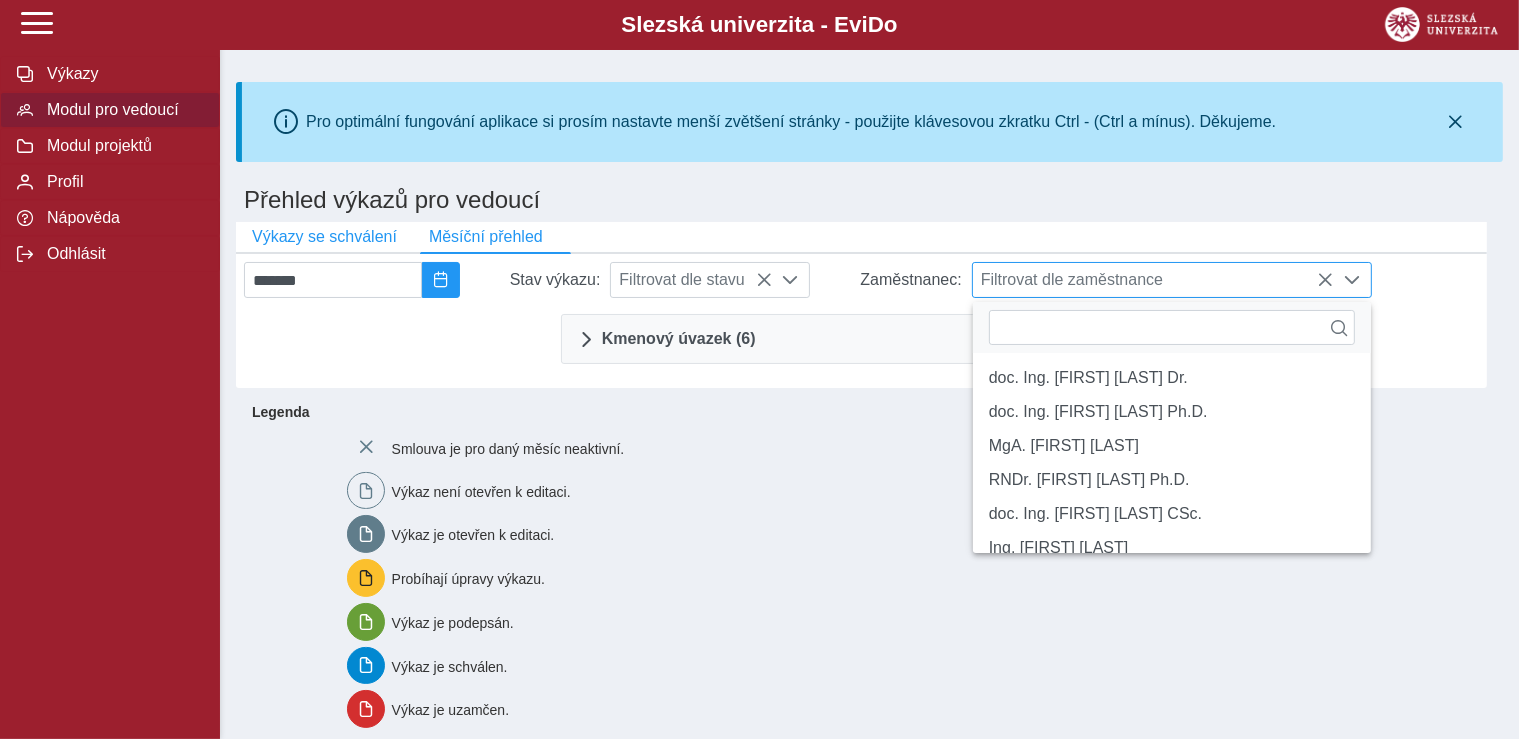 click on "Filtrovat dle zaměstnance" at bounding box center [1153, 280] 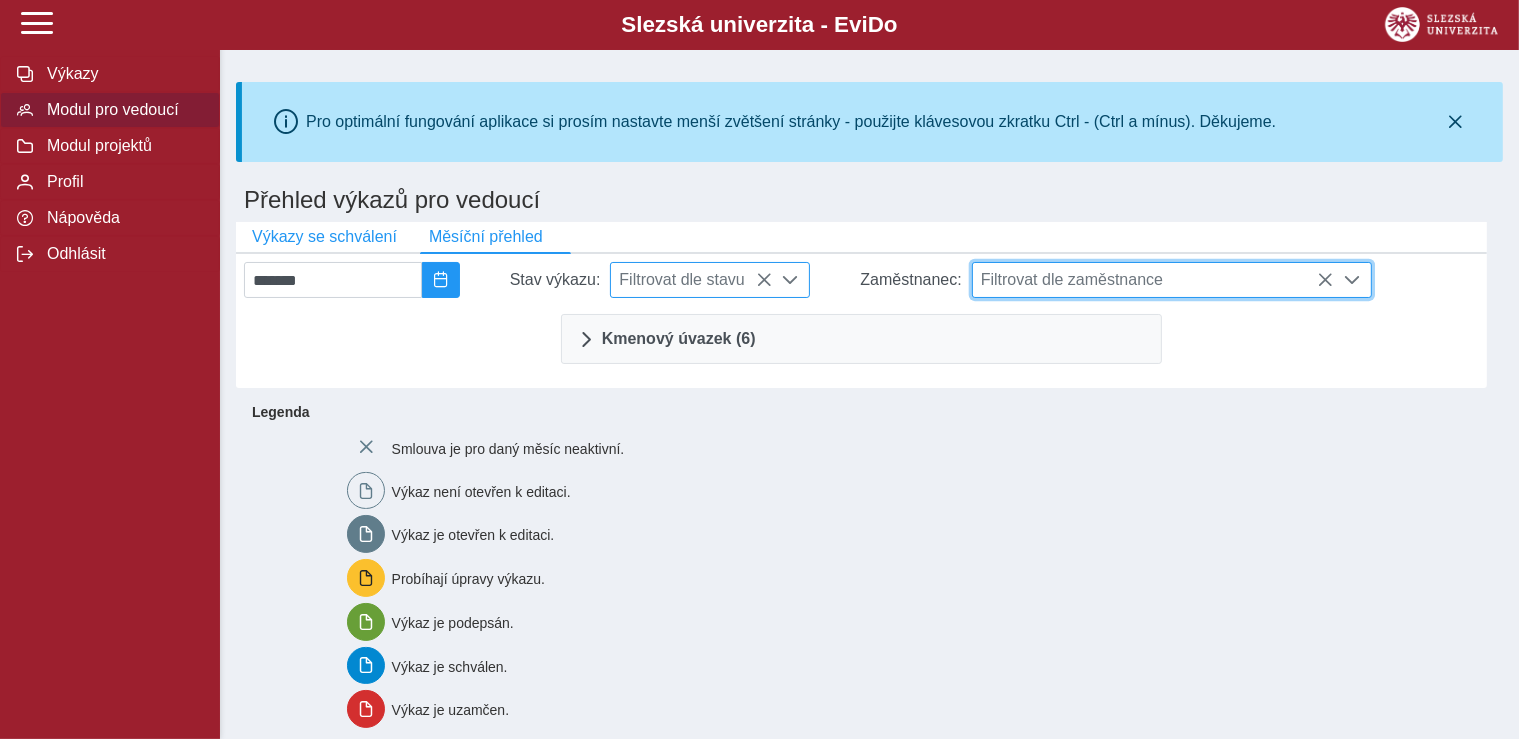 click at bounding box center (791, 280) 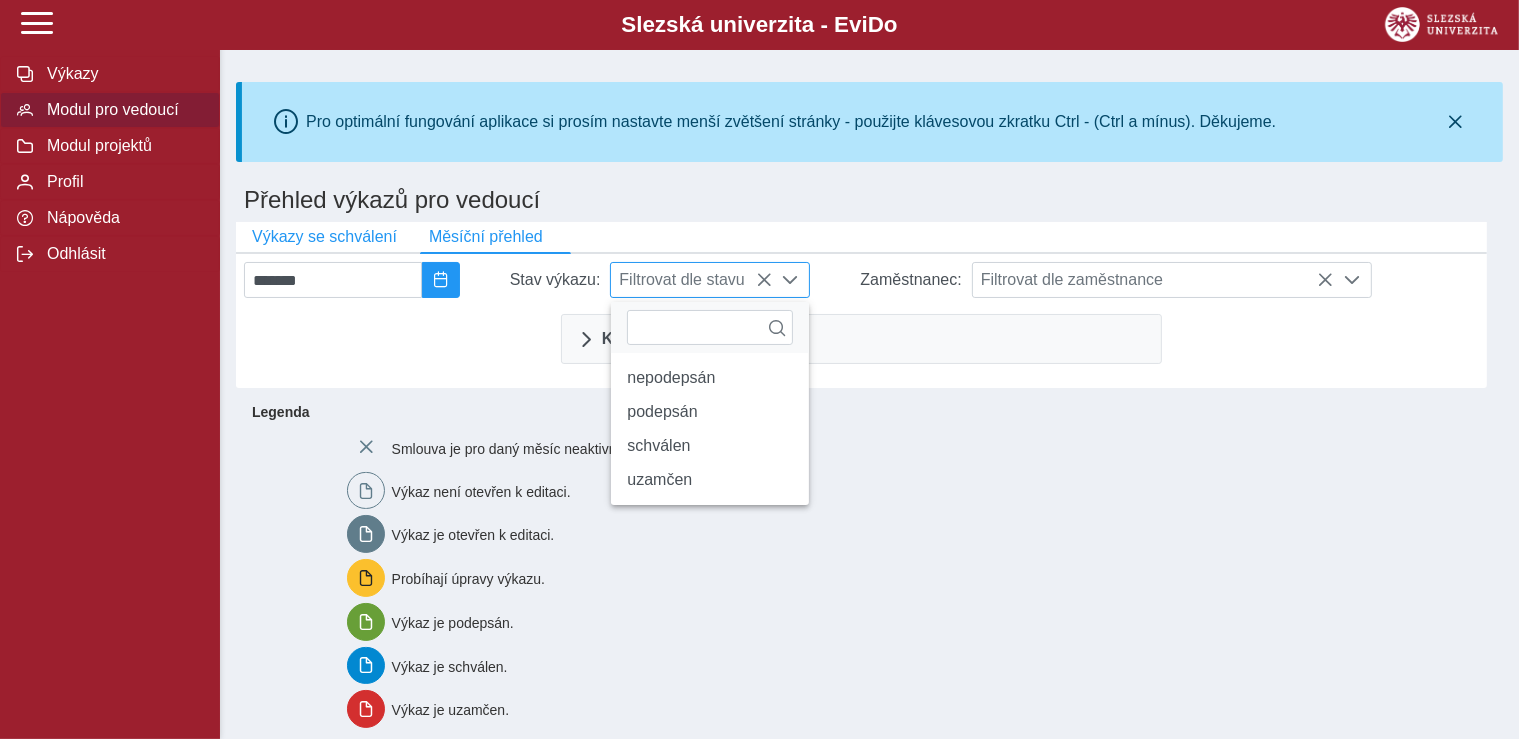 scroll, scrollTop: 11, scrollLeft: 81, axis: both 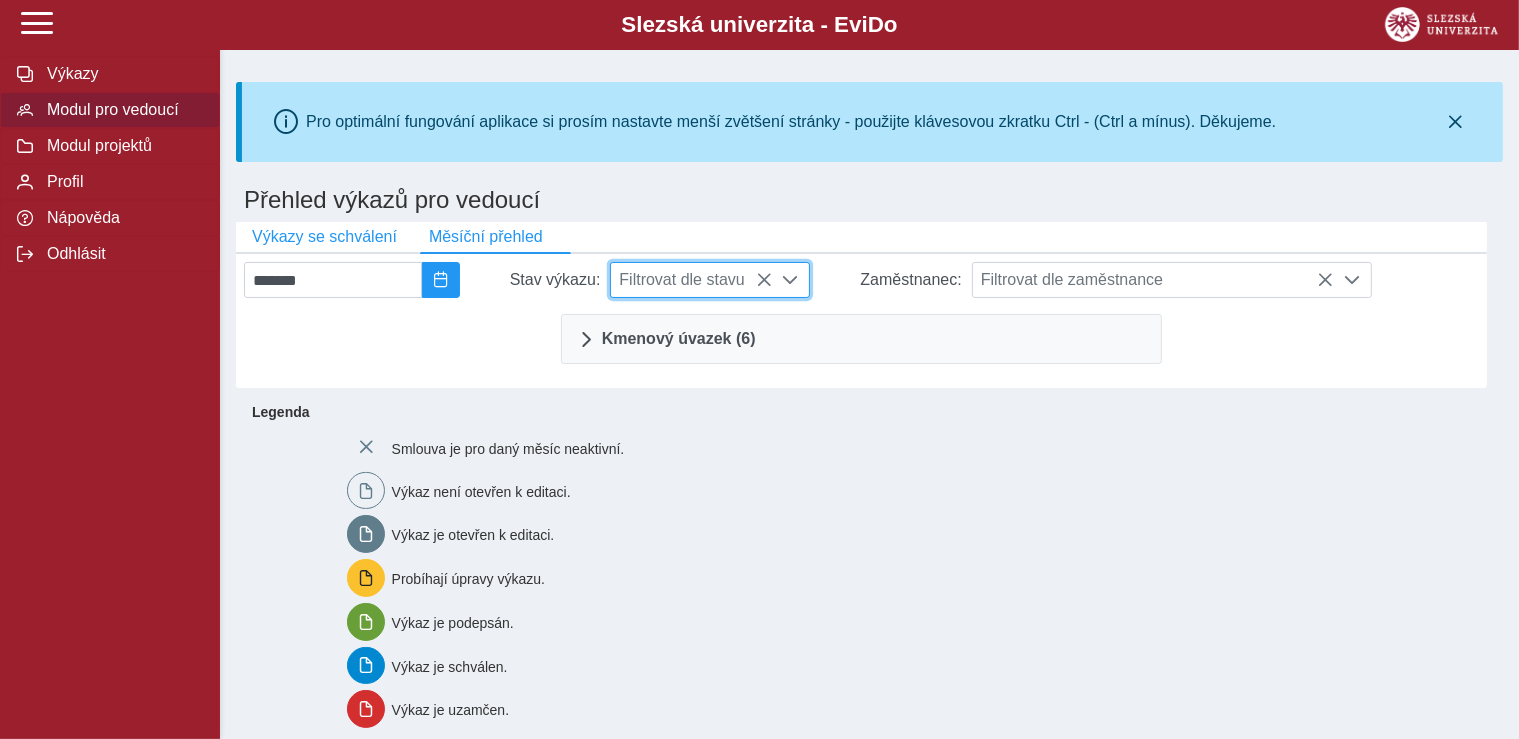 click at bounding box center (791, 280) 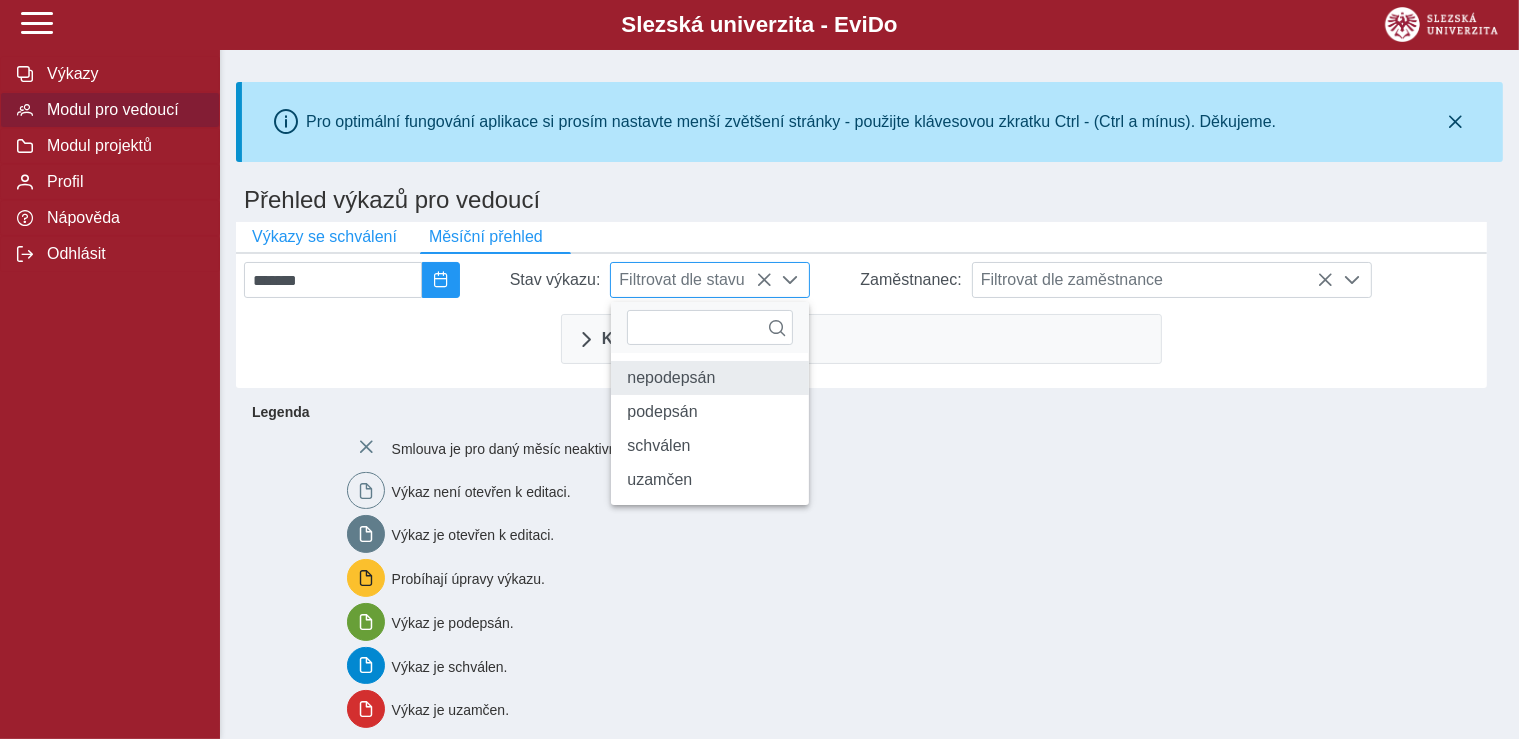 click on "nepodepsán" at bounding box center [710, 378] 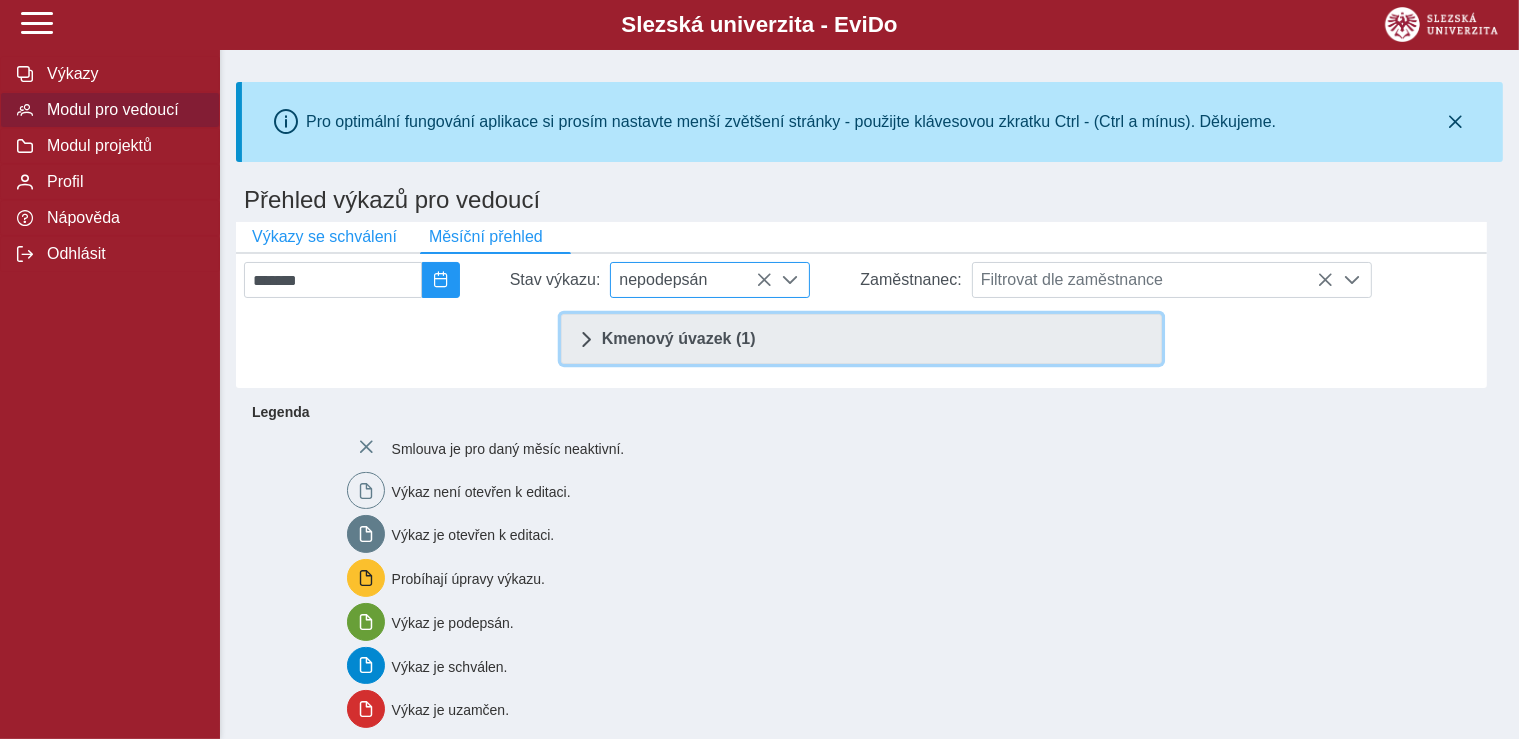 click on "Kmenový úvazek (1)" at bounding box center [679, 339] 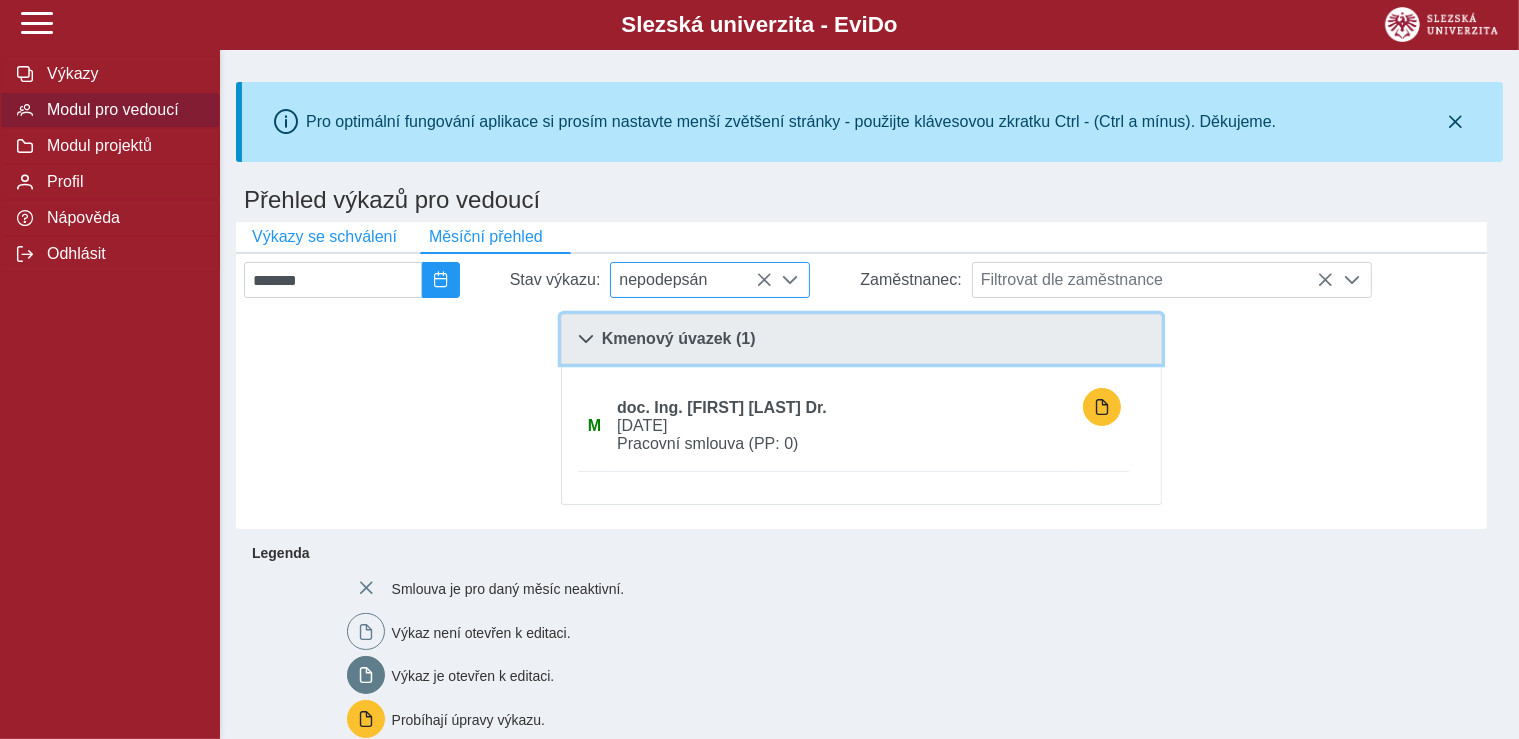 click at bounding box center [586, 339] 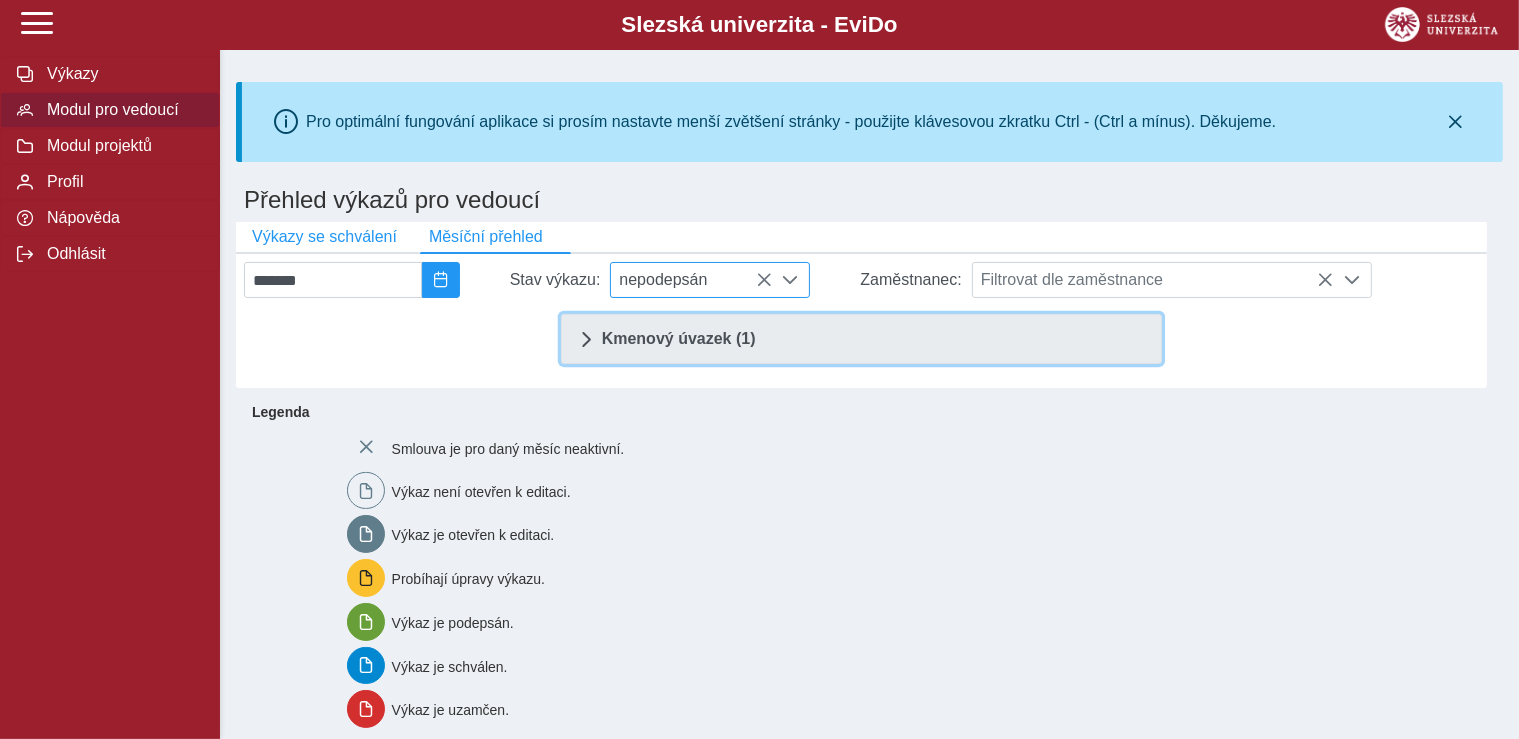 click at bounding box center (586, 339) 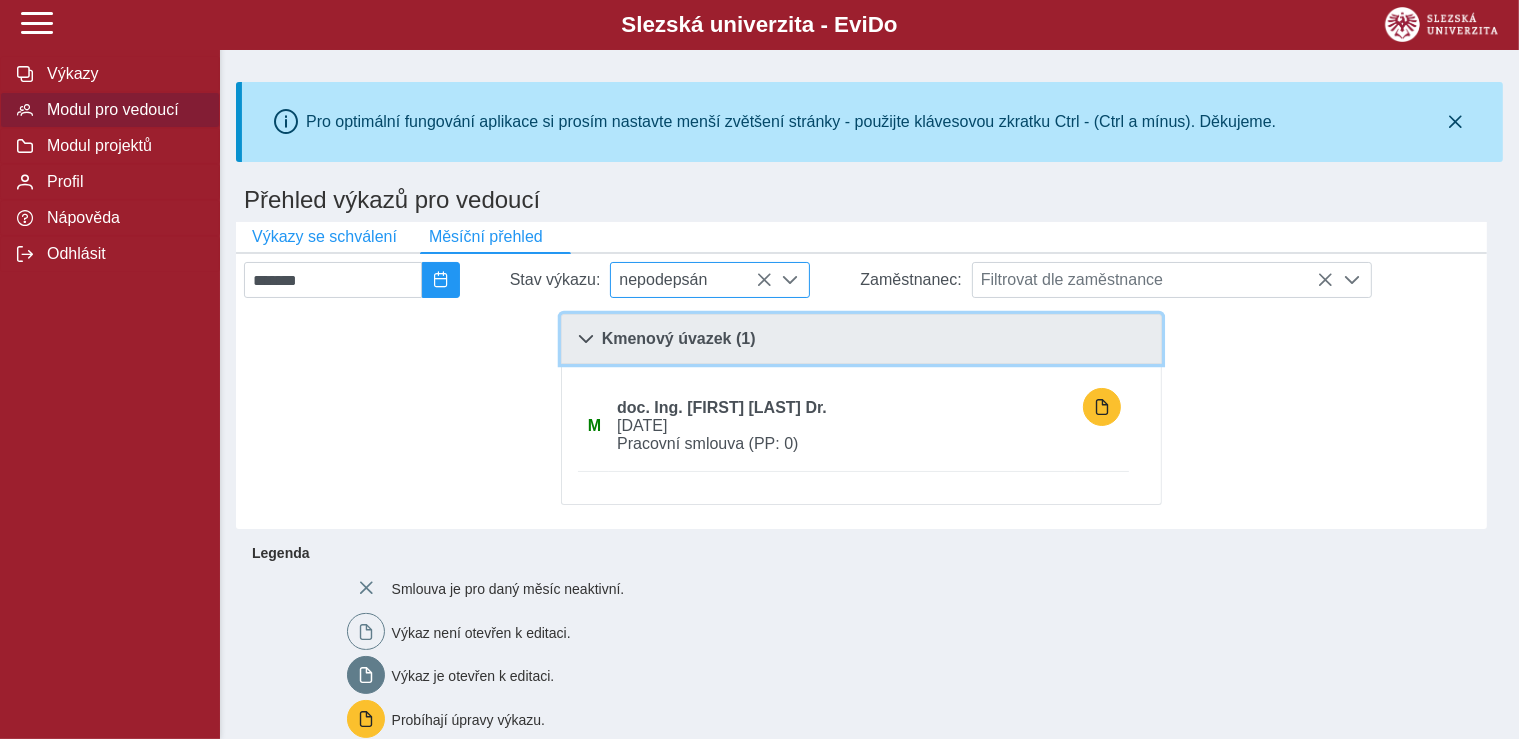 click at bounding box center (586, 339) 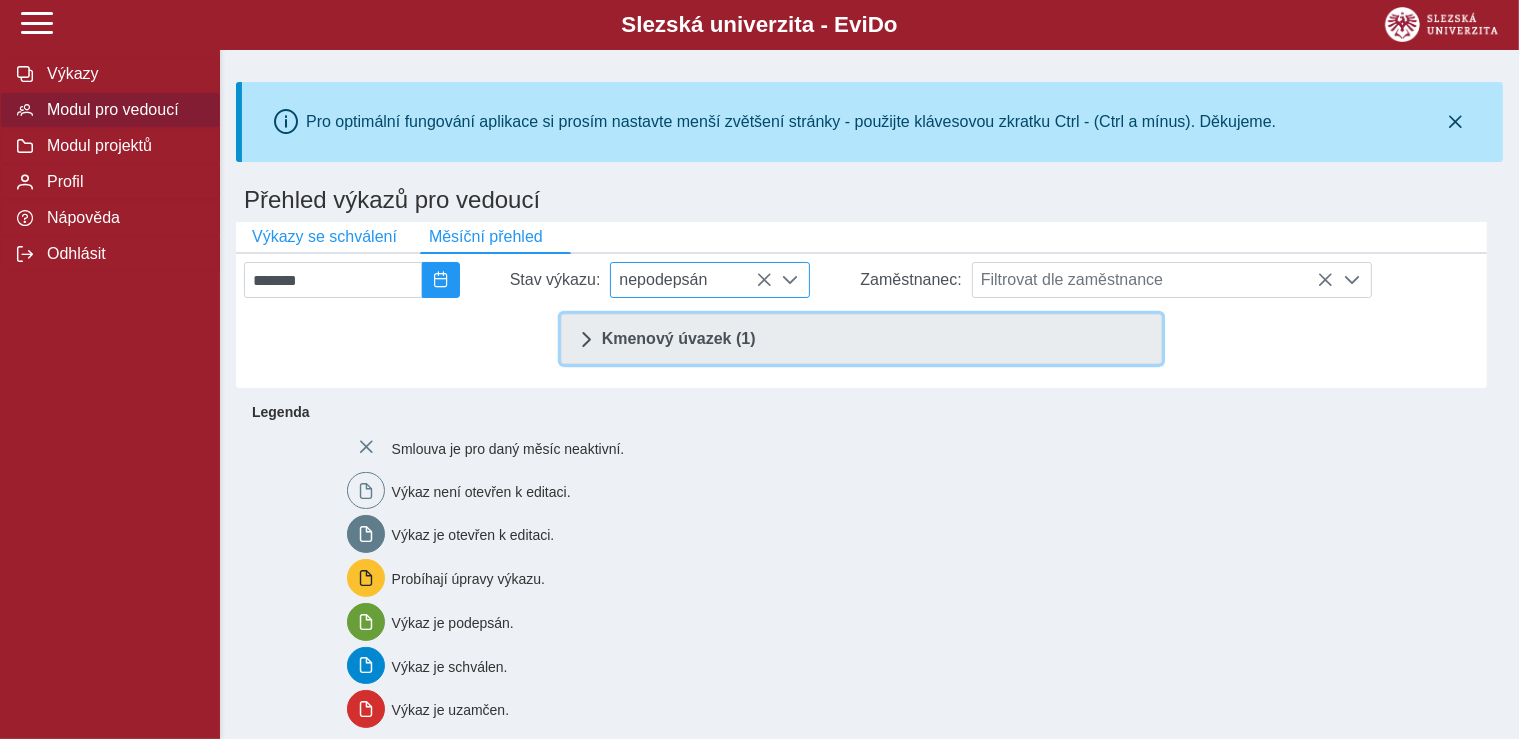 click at bounding box center (586, 339) 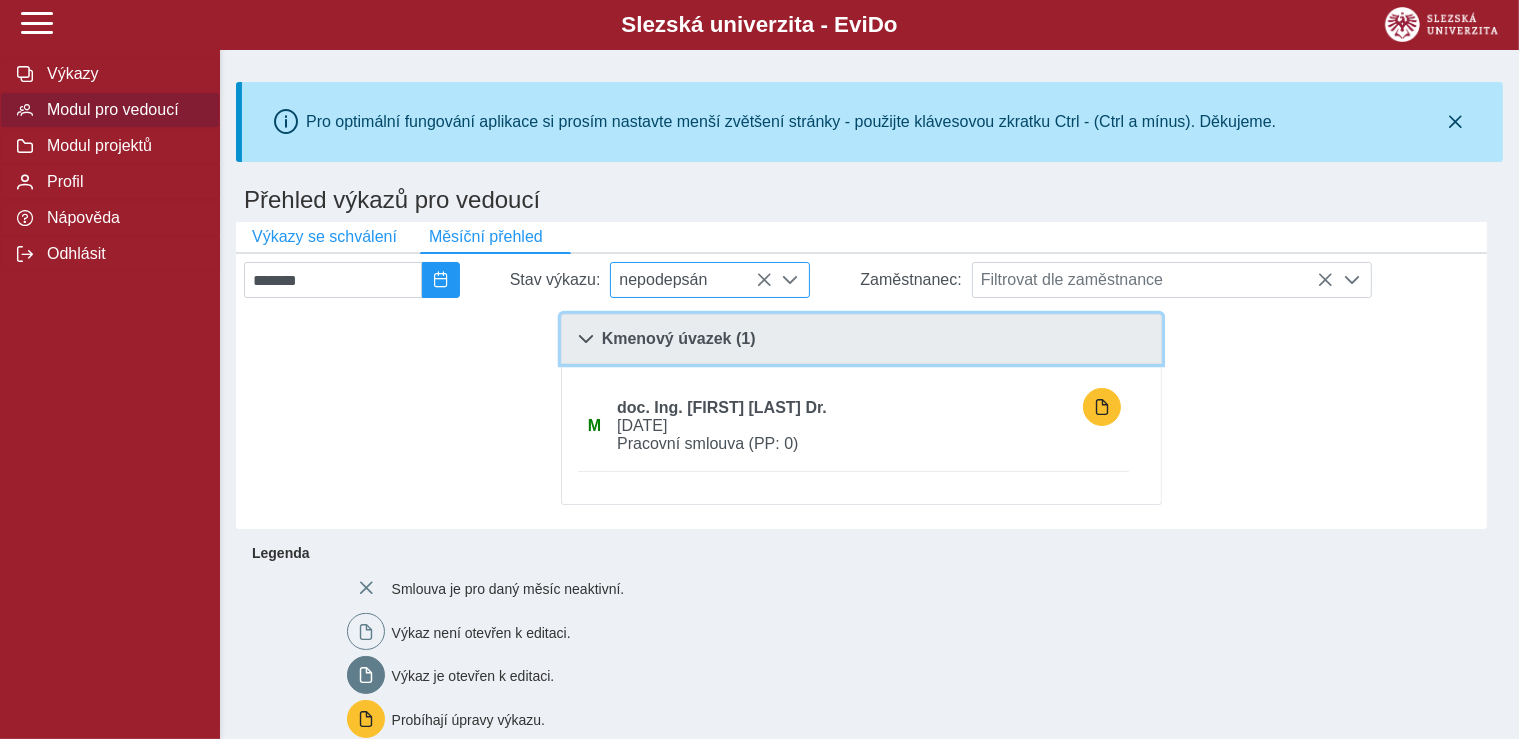 click at bounding box center (586, 339) 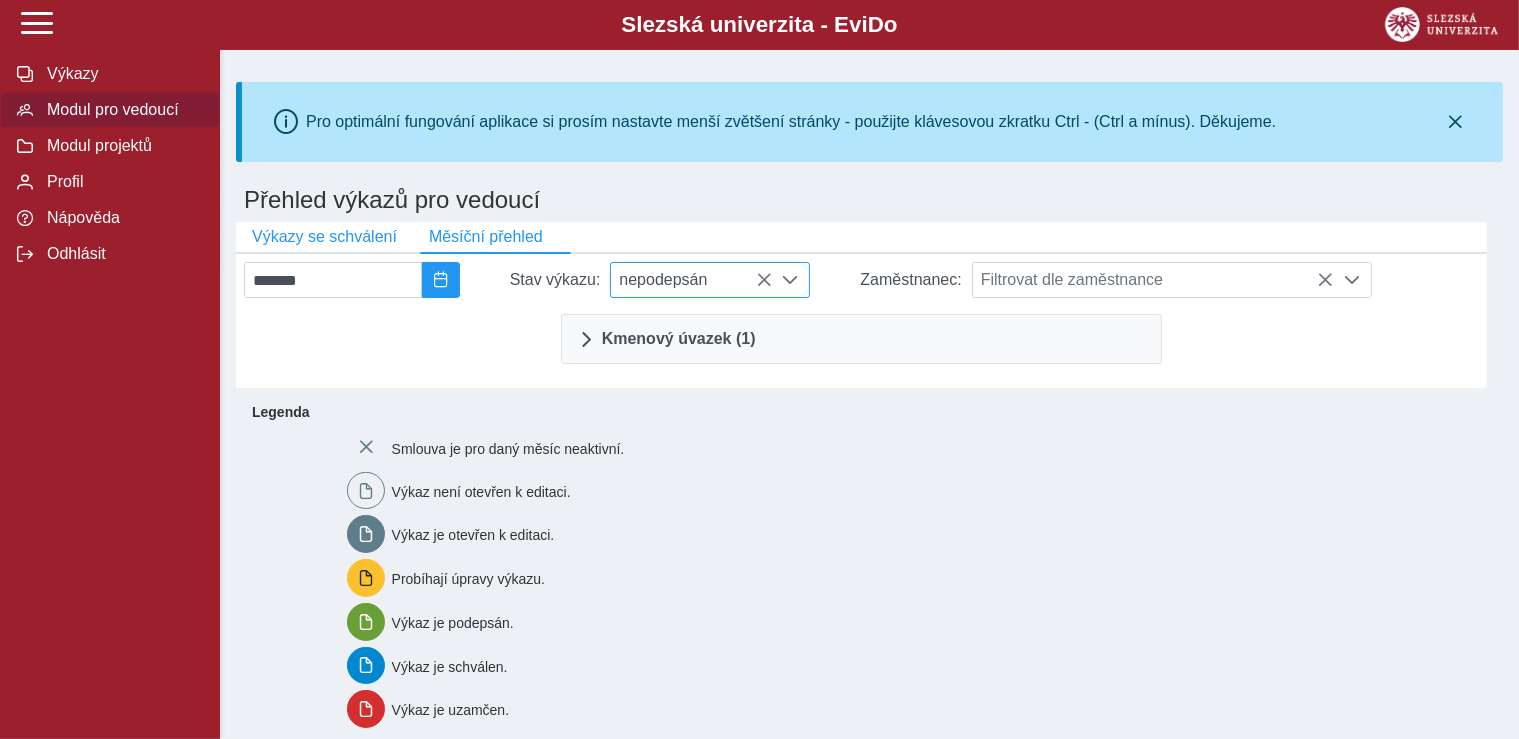 click at bounding box center [791, 280] 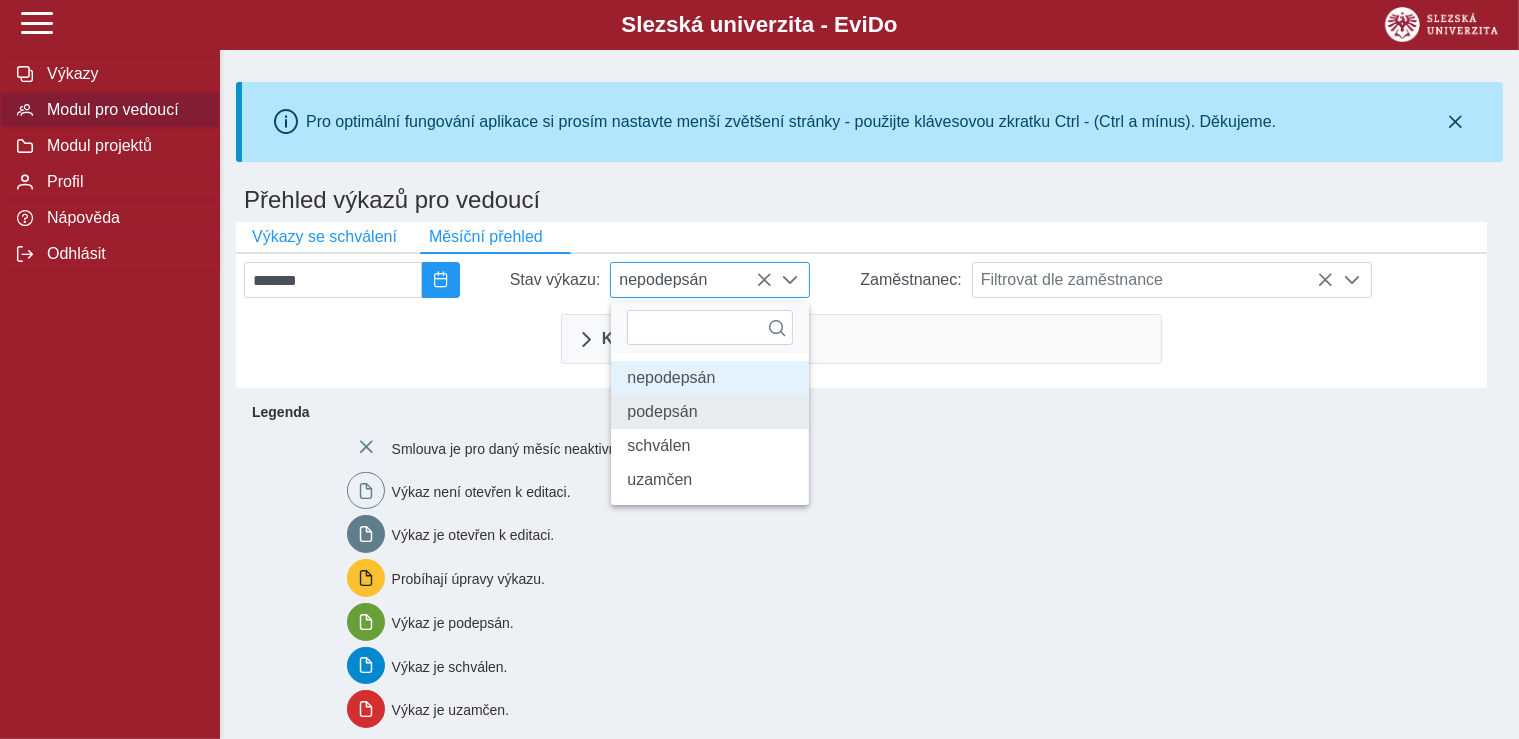 click on "podepsán" at bounding box center [710, 412] 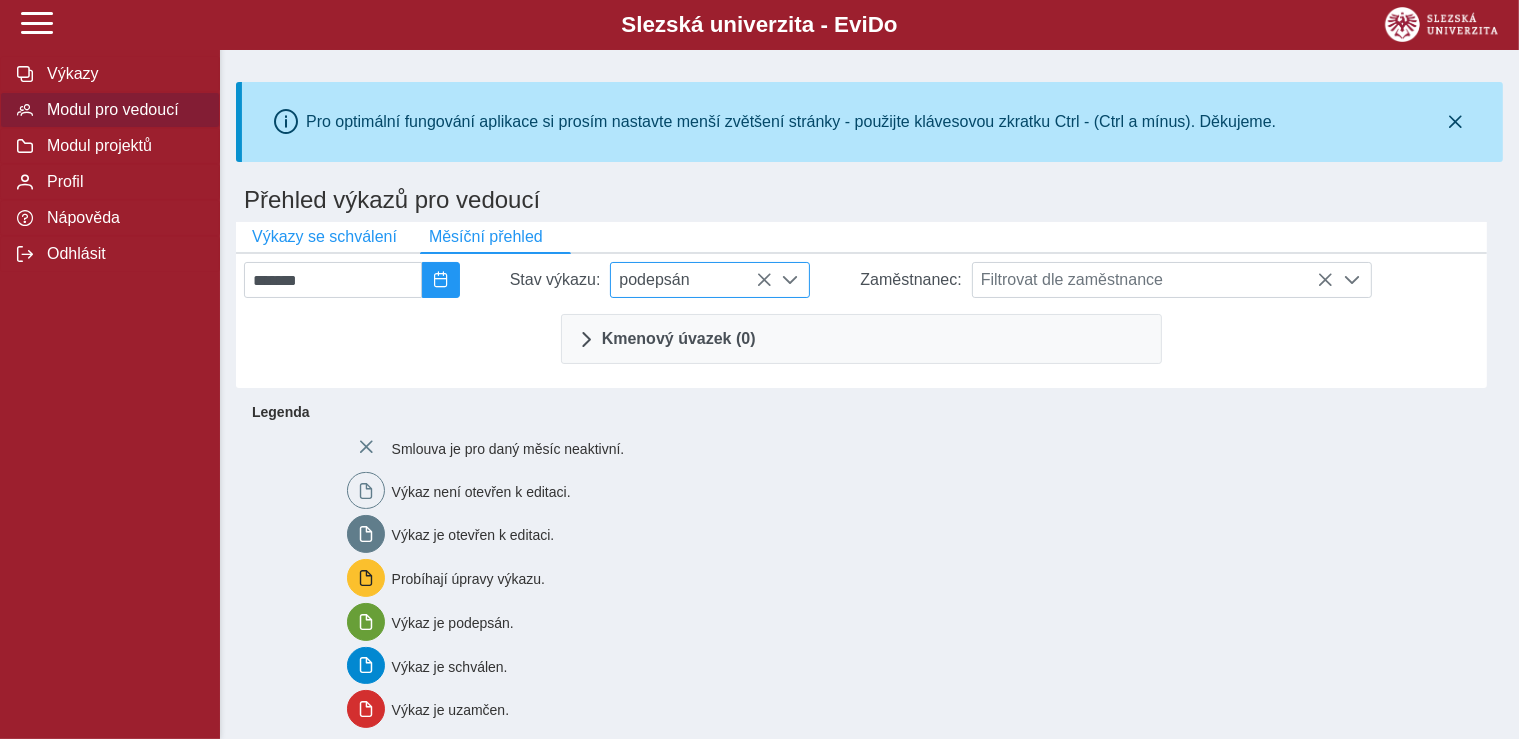 click on "podepsán" at bounding box center (691, 280) 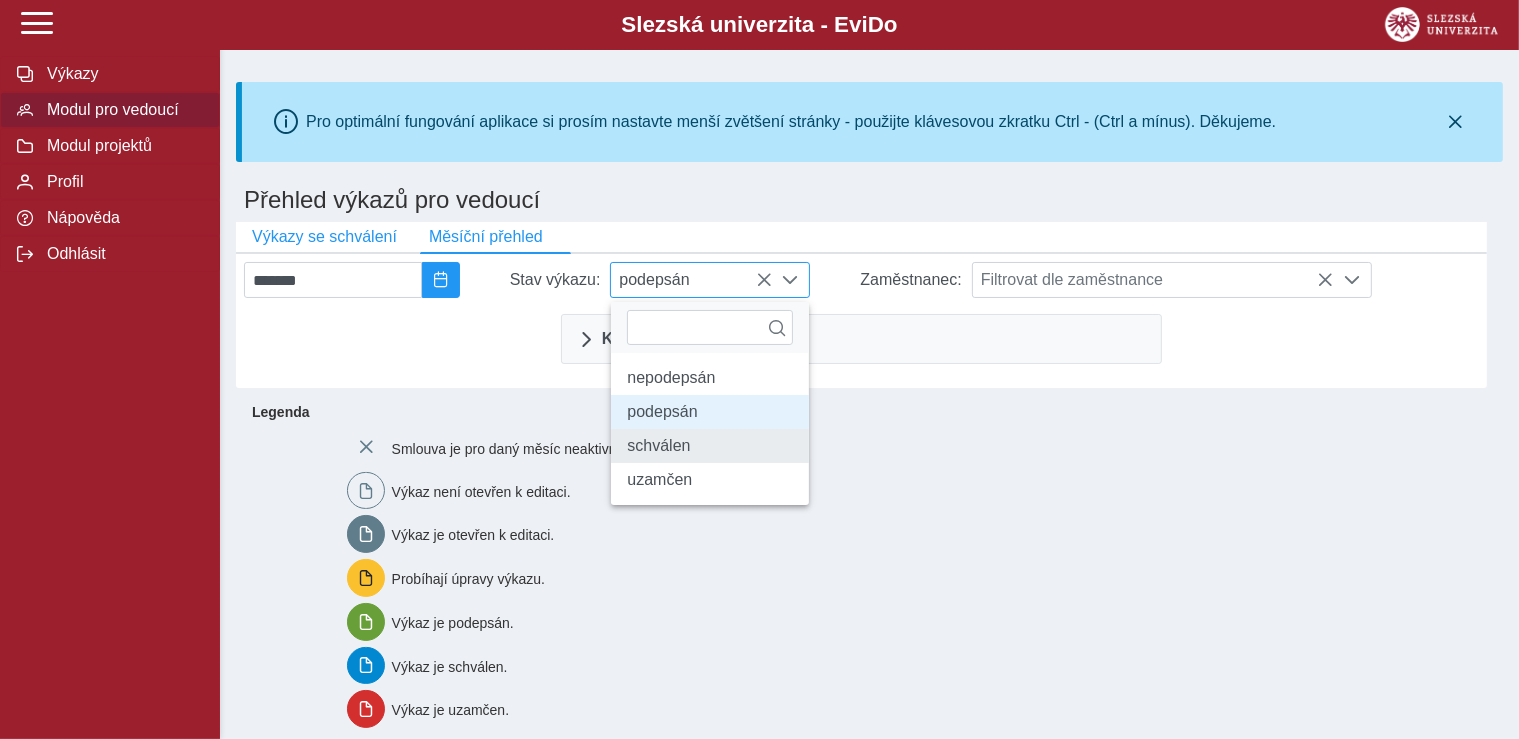 click on "schválen" at bounding box center (710, 446) 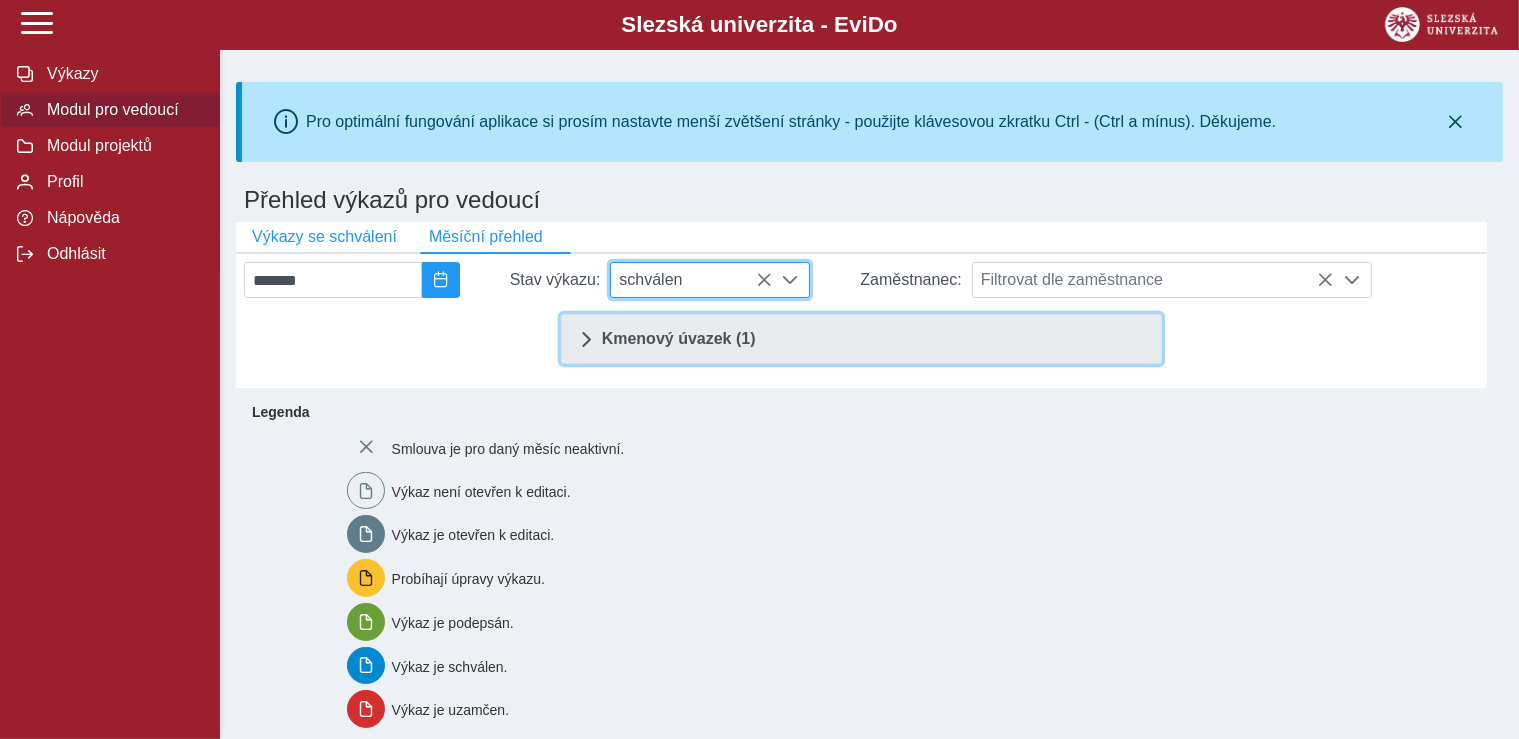 click at bounding box center [586, 339] 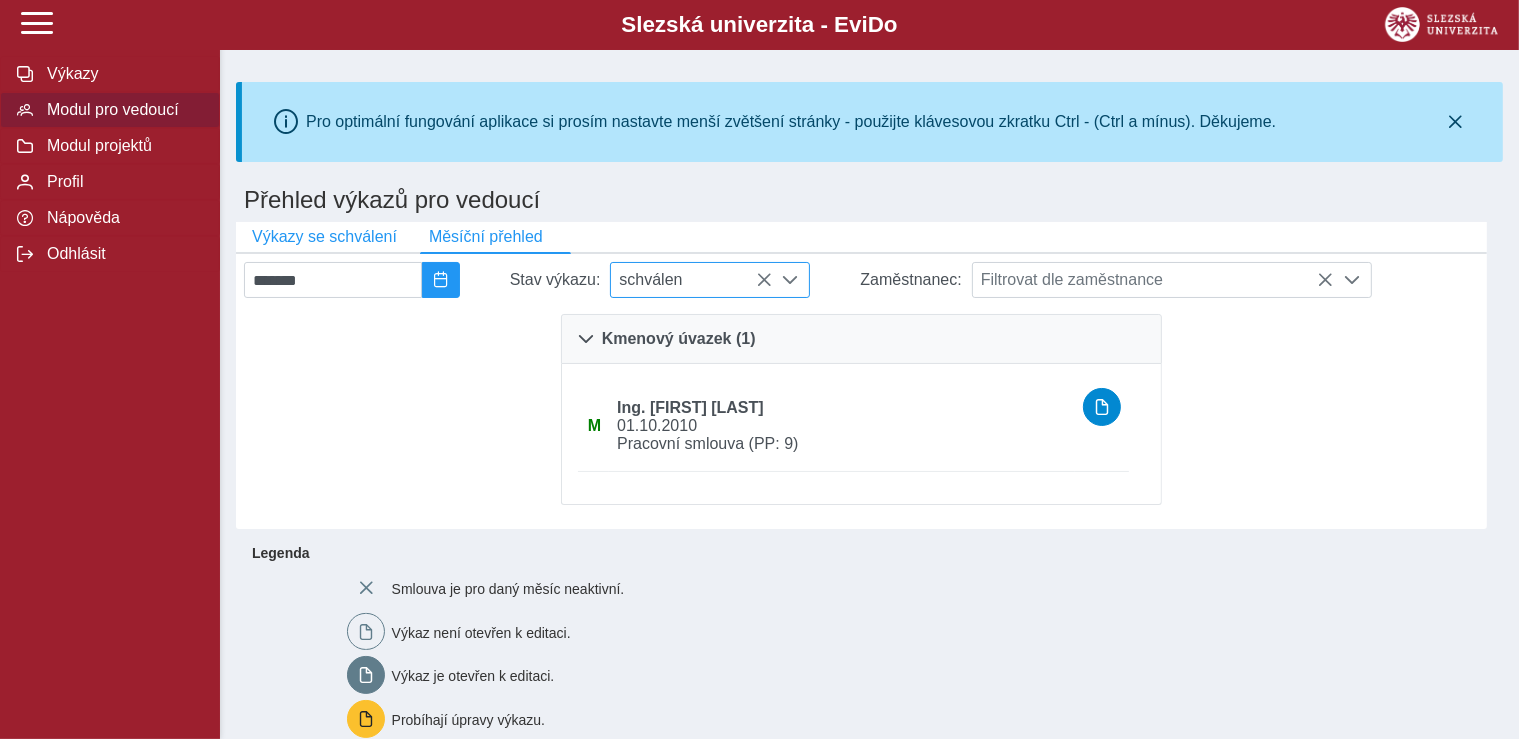 click on "schválen" at bounding box center (691, 280) 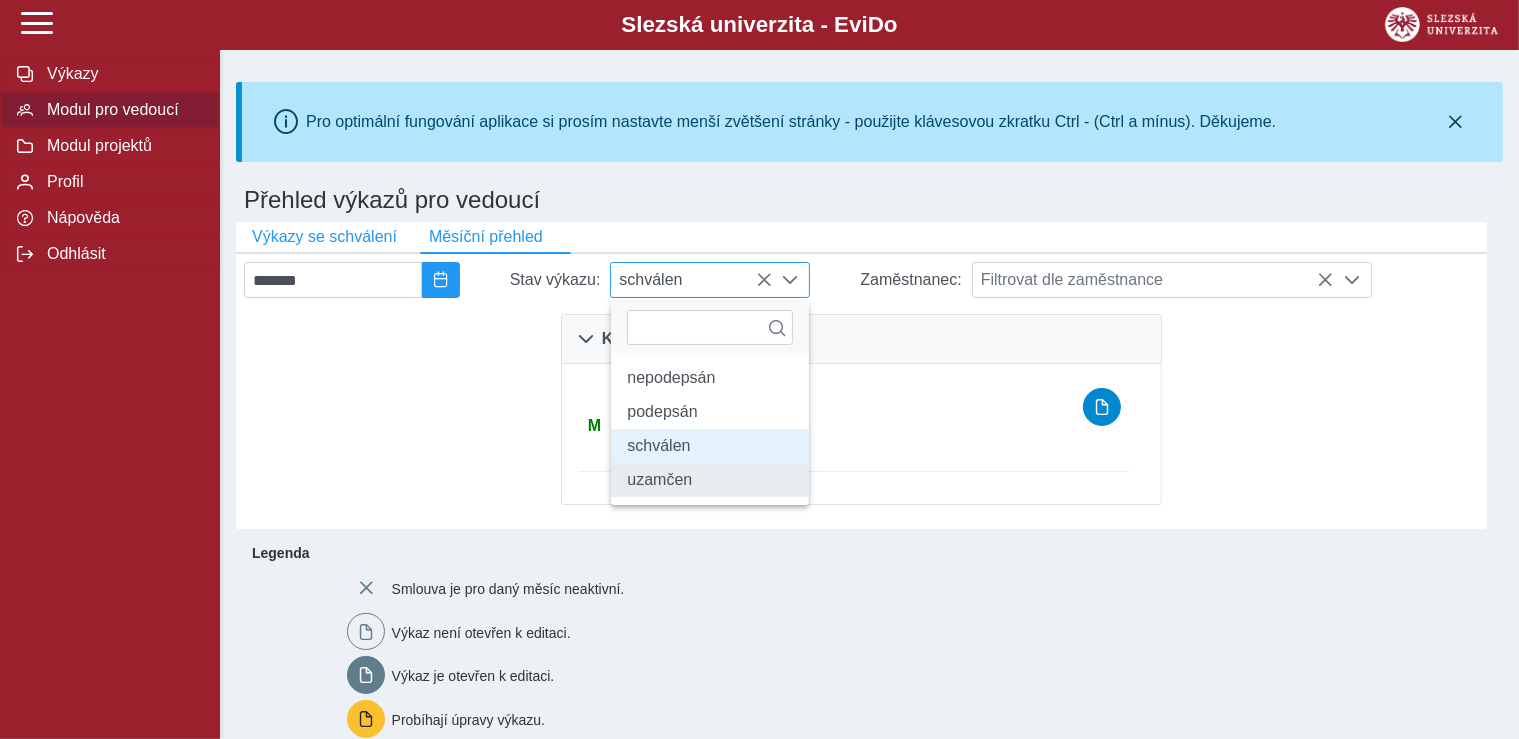 click on "uzamčen" at bounding box center (710, 480) 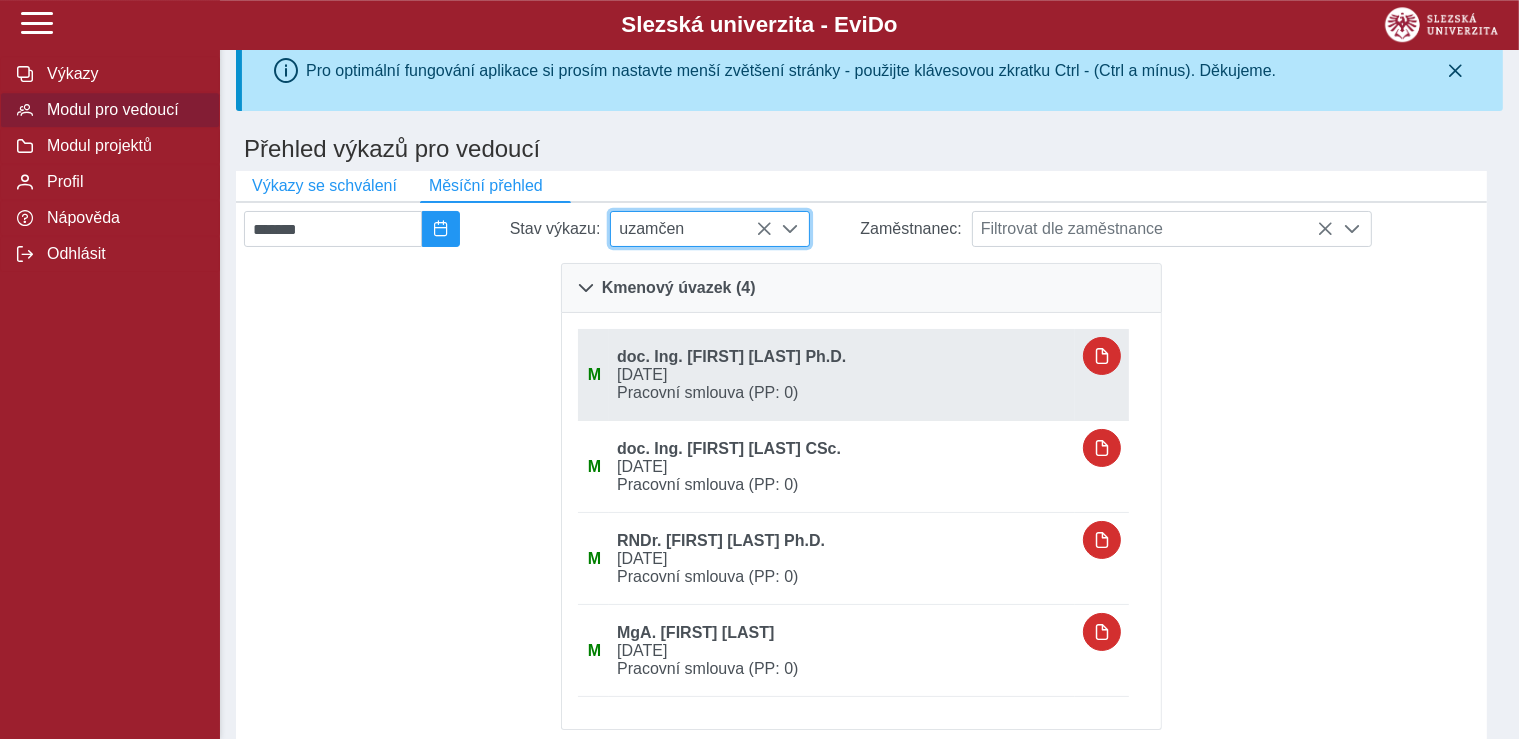 scroll, scrollTop: 0, scrollLeft: 0, axis: both 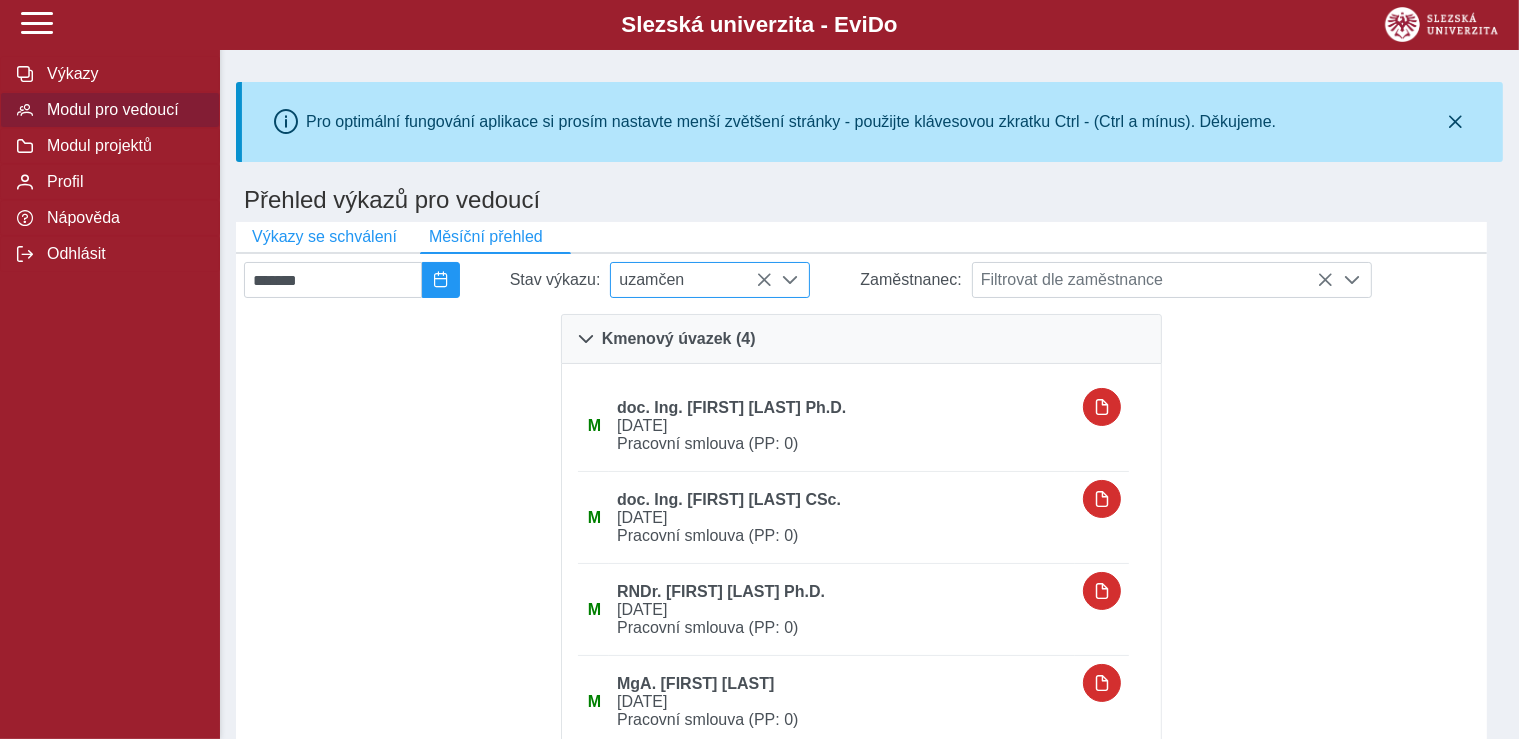 click on "uzamčen" at bounding box center [691, 280] 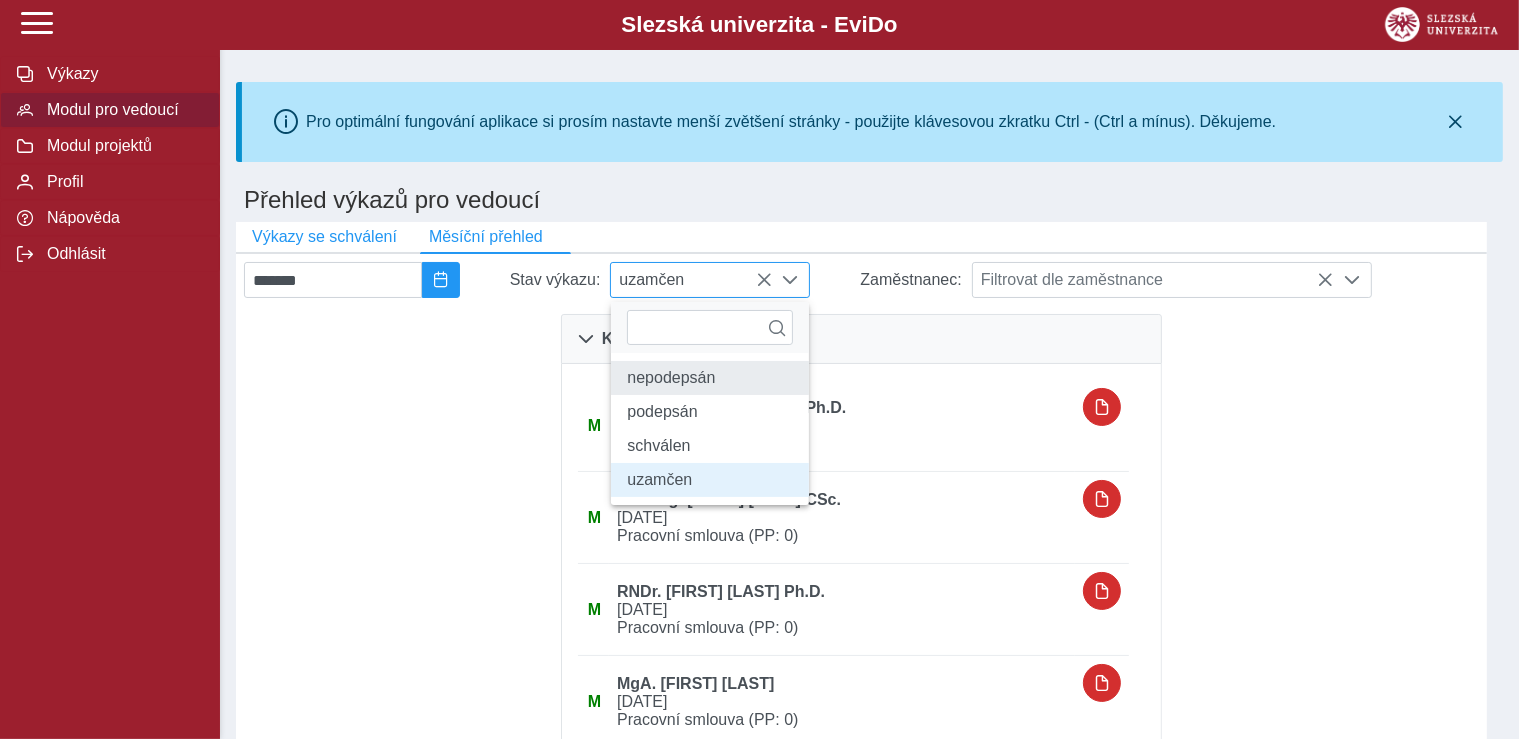 click on "nepodepsán" at bounding box center (710, 378) 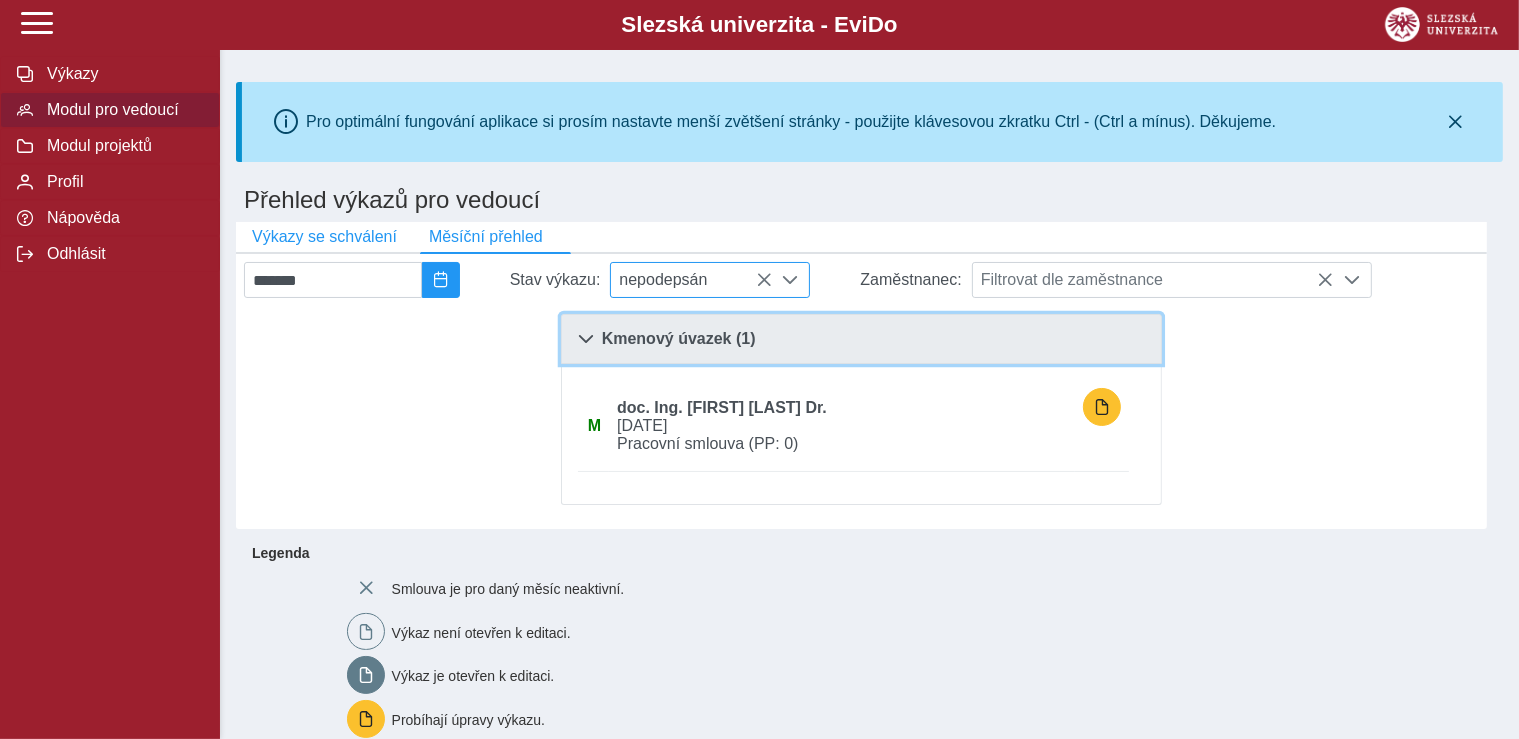 click at bounding box center [586, 339] 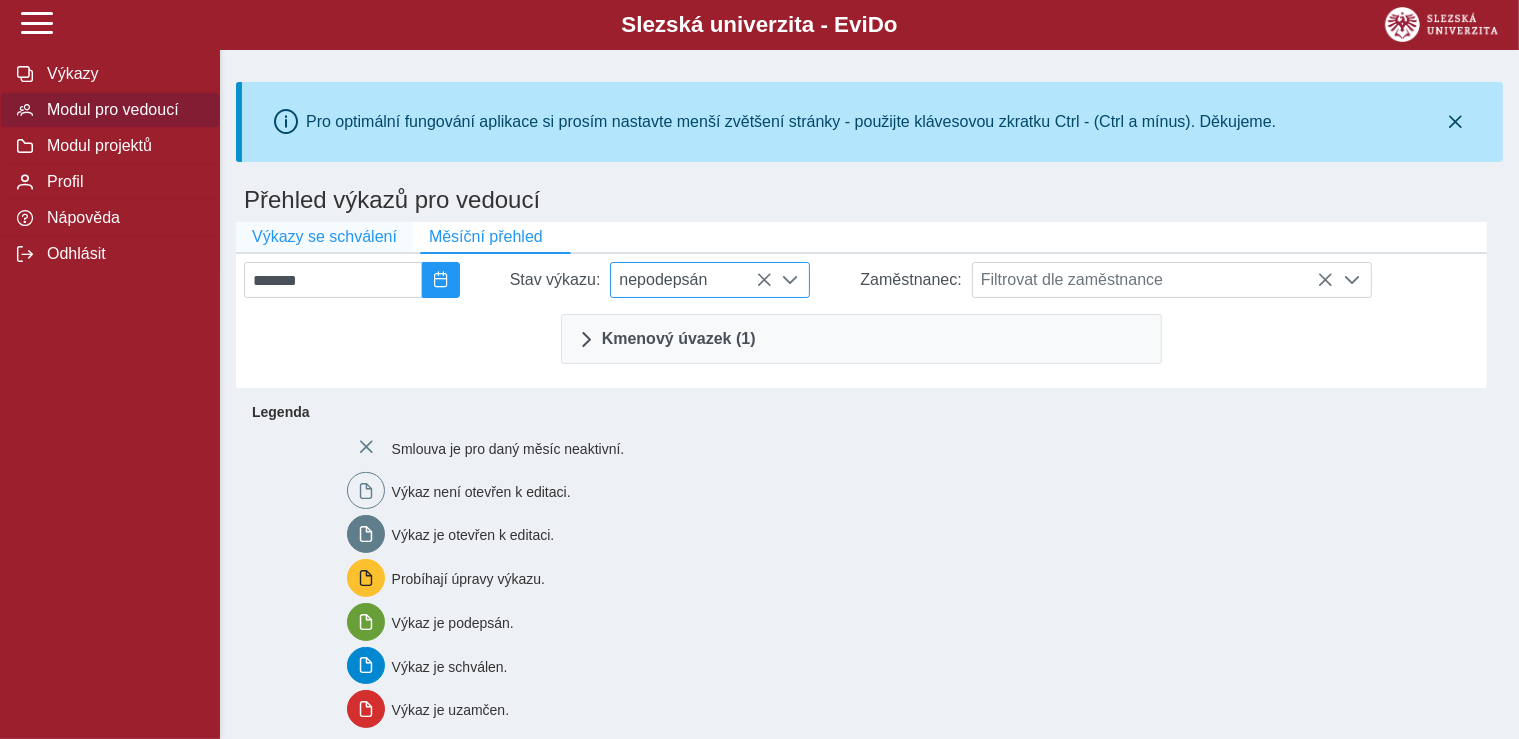 click on "Výkazy se schválení" at bounding box center [324, 237] 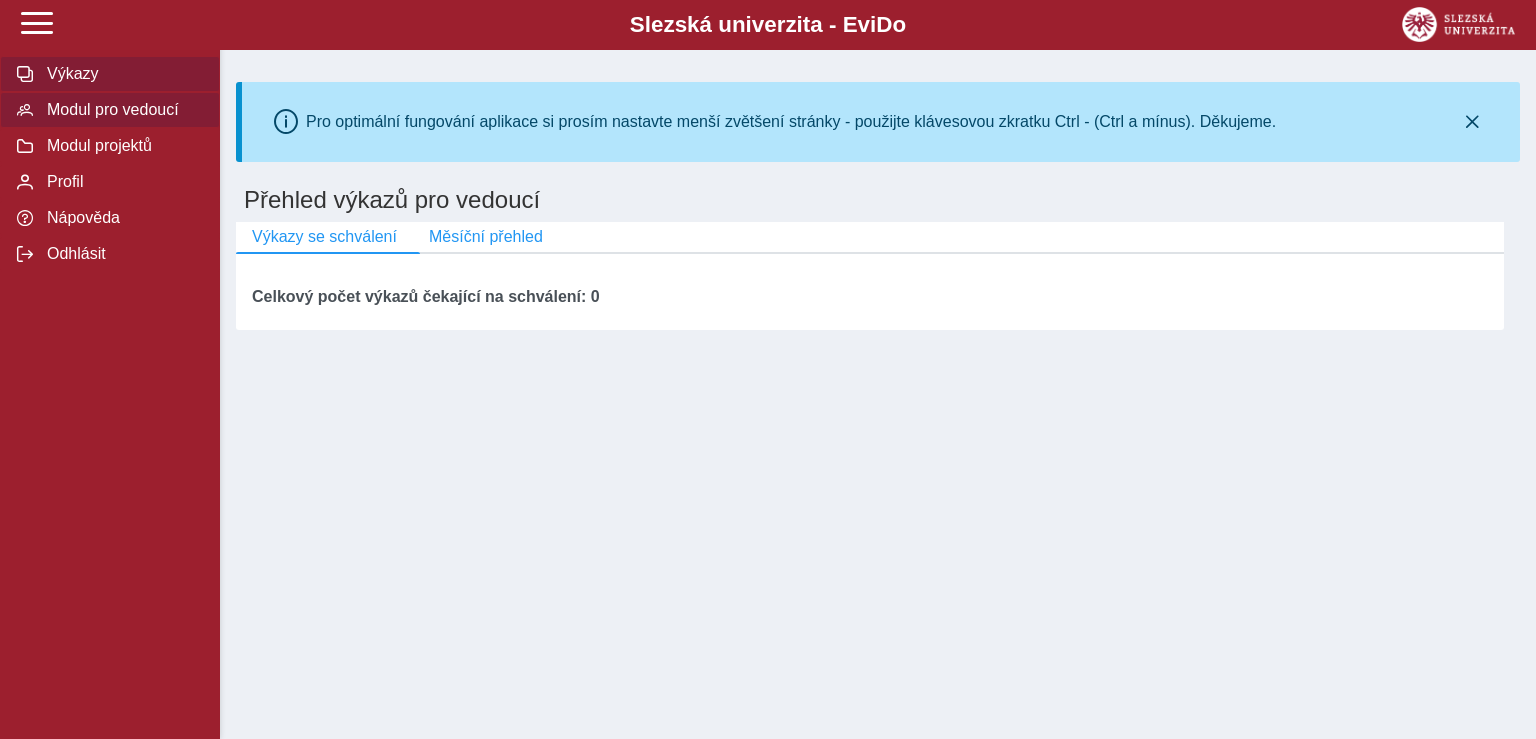 click on "Výkazy" at bounding box center (122, 74) 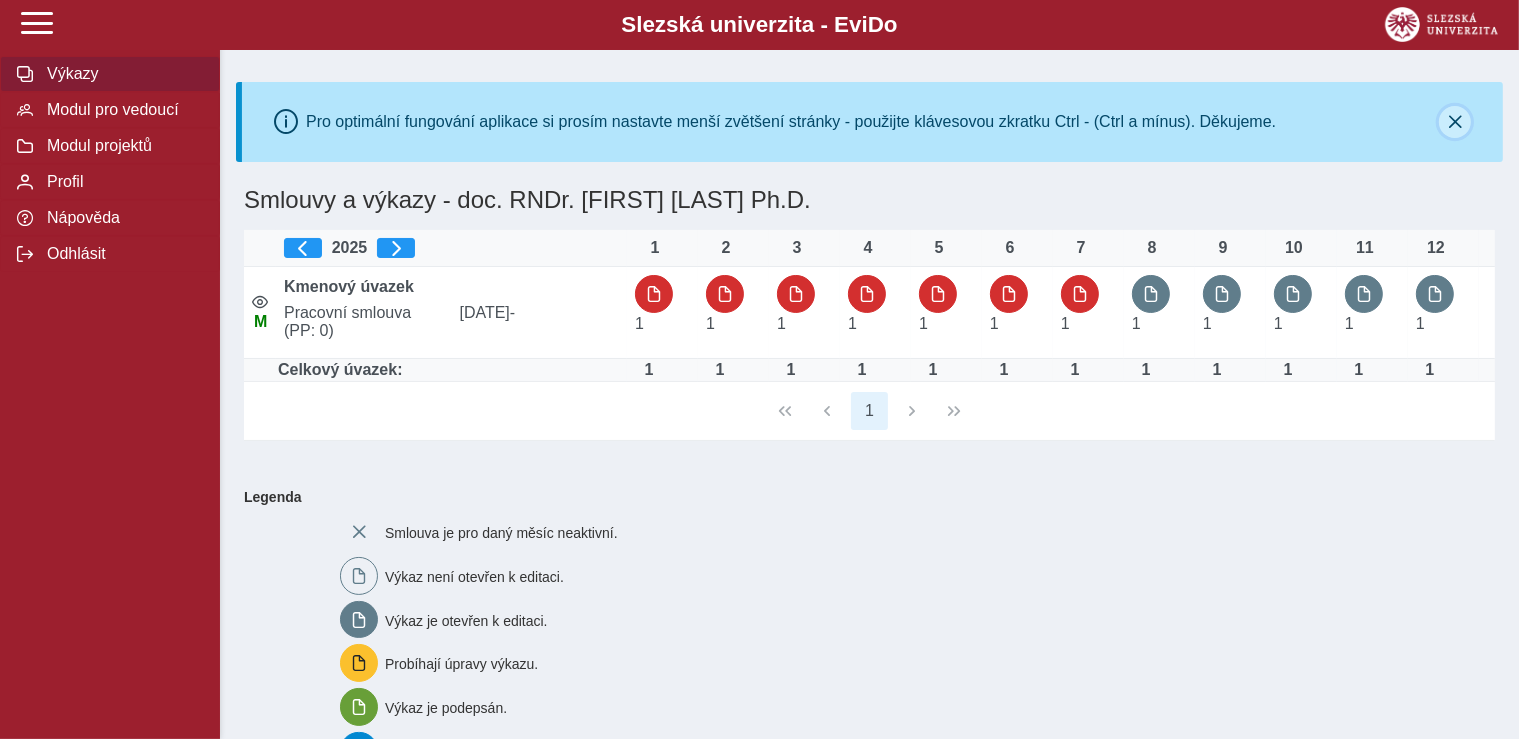 click at bounding box center (1455, 122) 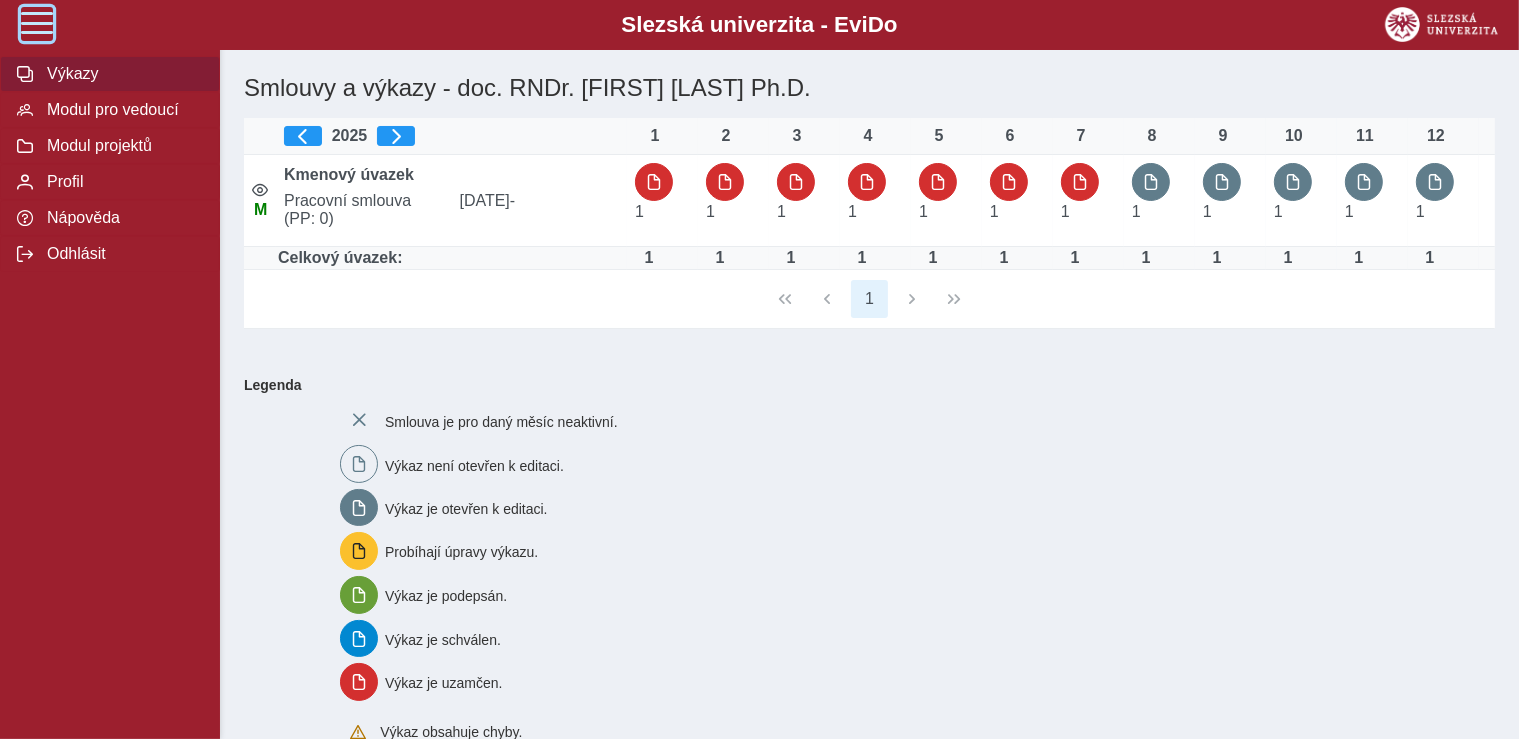 click at bounding box center (37, 23) 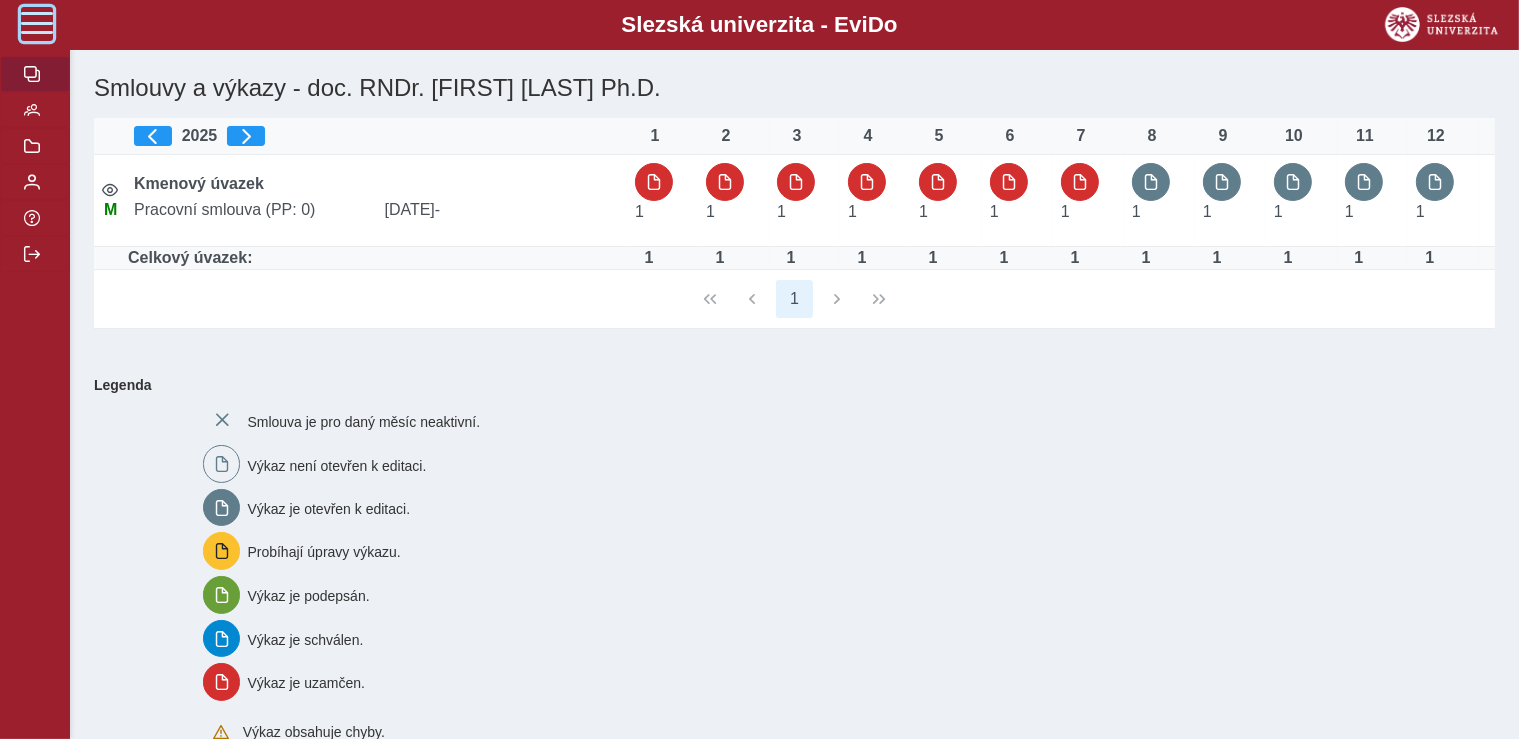 click at bounding box center (37, 23) 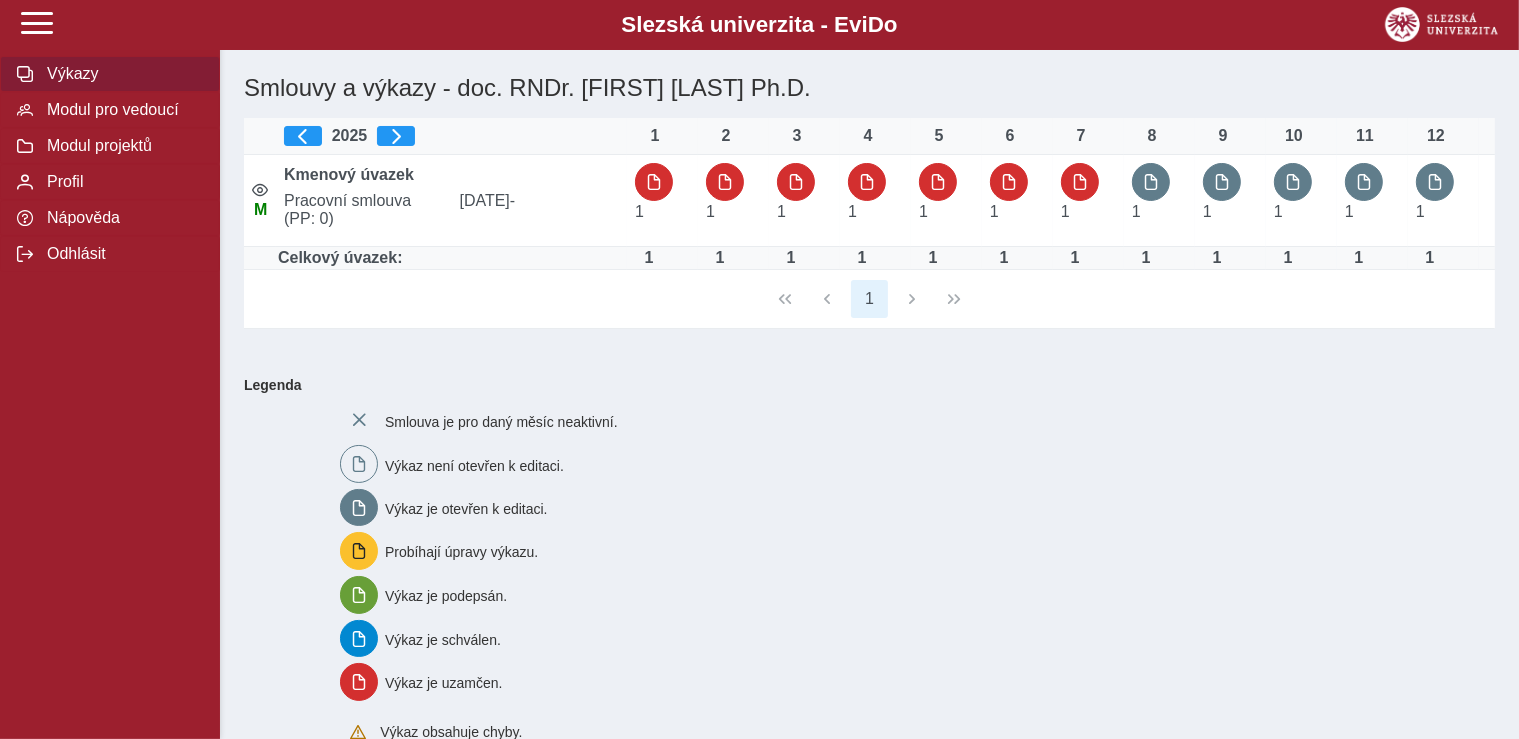 click on "Smlouva je pro daný měsíc neaktivní.     Výkaz není otevřen k editaci.     Výkaz je otevřen k editaci.     Probíhají úpravy výkazu.     Výkaz je podepsán.     Výkaz je schválen.     Výkaz je uzamčen.   Výkaz obsahuje chyby.   Výkaz obsahuje závažné chyby.   VS        Vnořená smlouva.   ND        Nepravidelná dohoda." at bounding box center (905, 619) 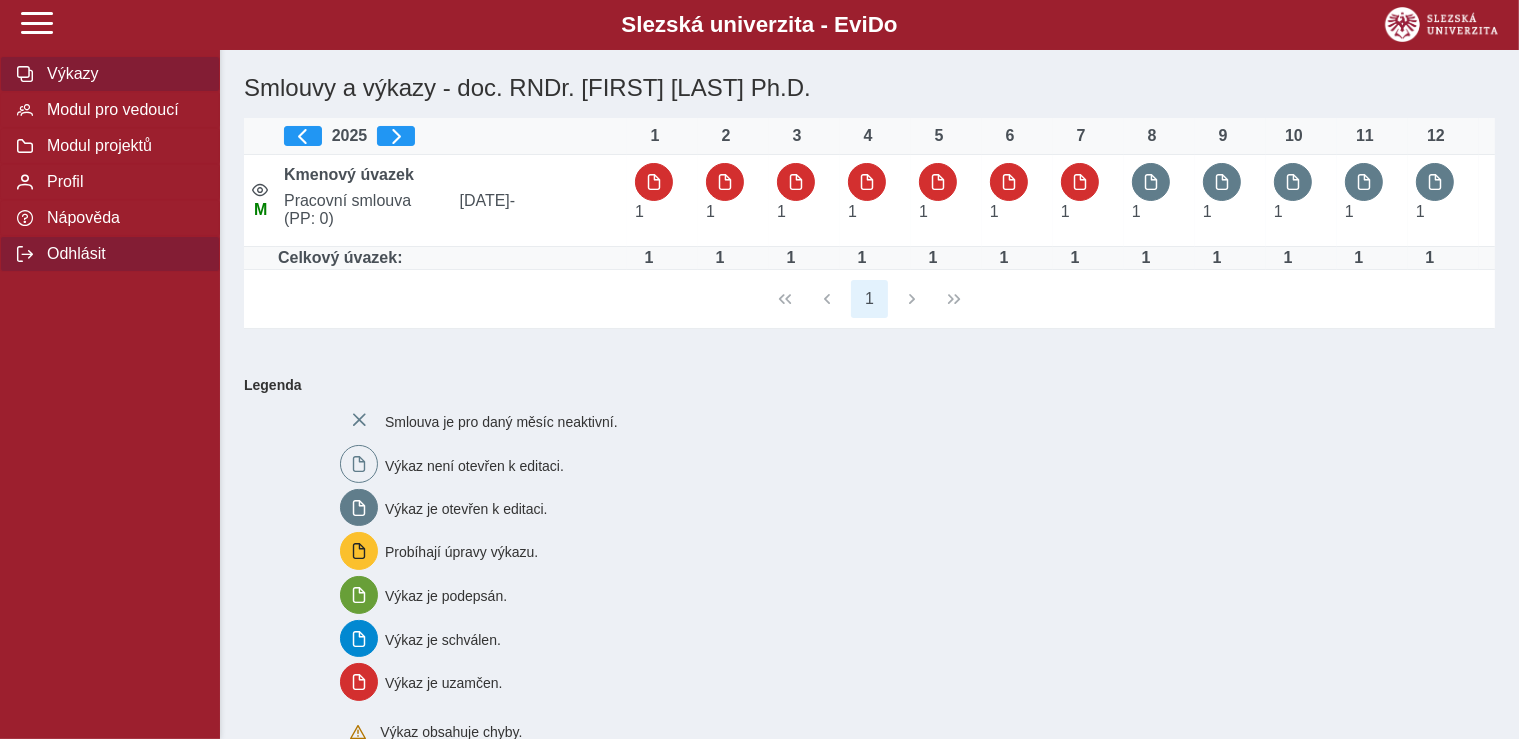 click on "Odhlásit" at bounding box center [122, 254] 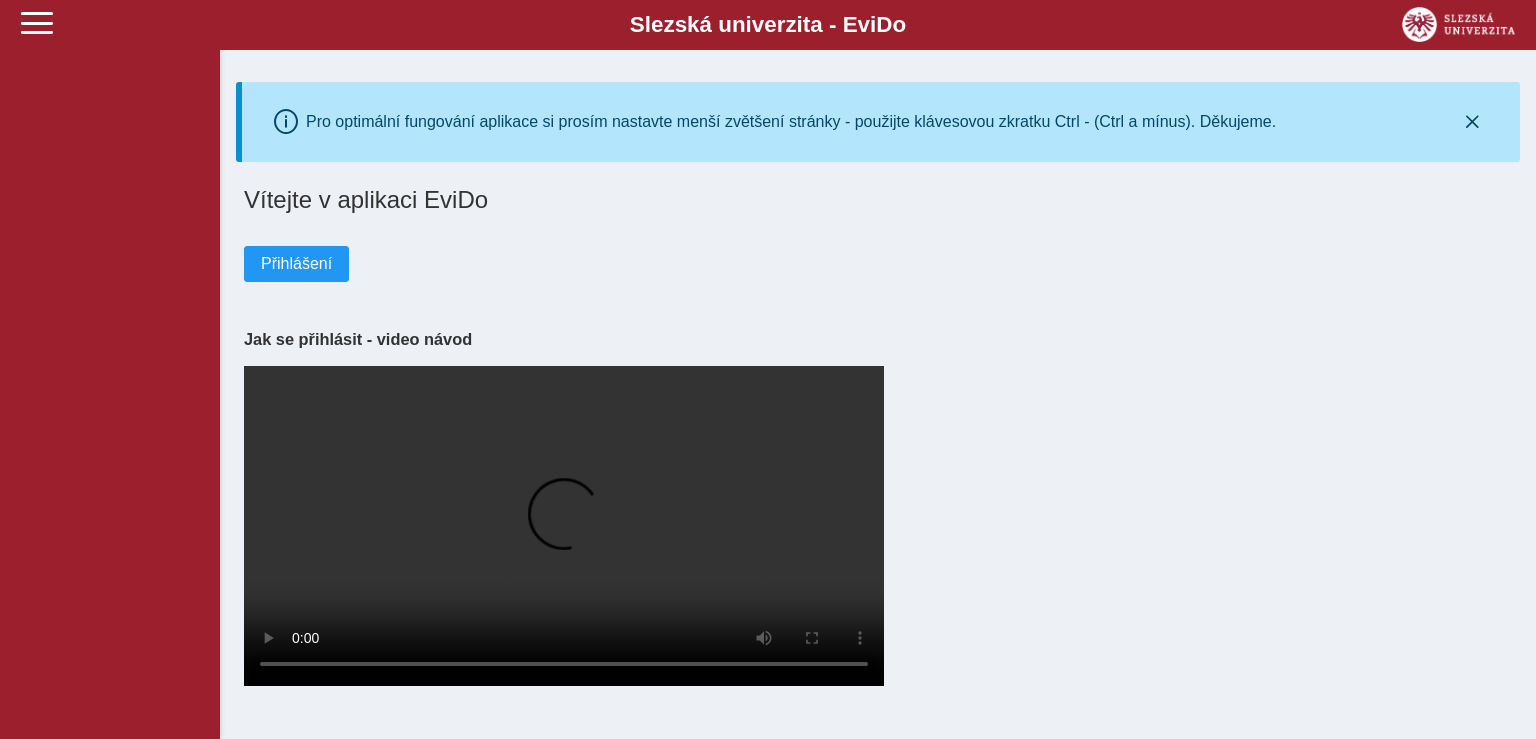 scroll, scrollTop: 0, scrollLeft: 0, axis: both 